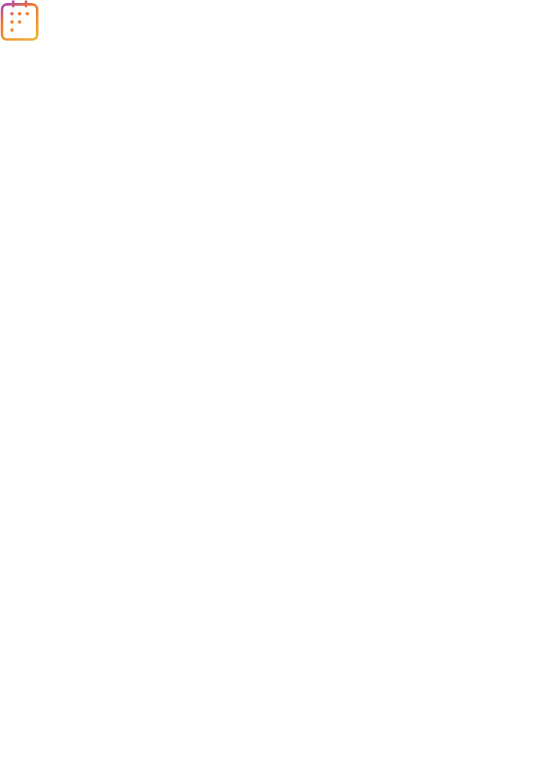 scroll, scrollTop: 0, scrollLeft: 0, axis: both 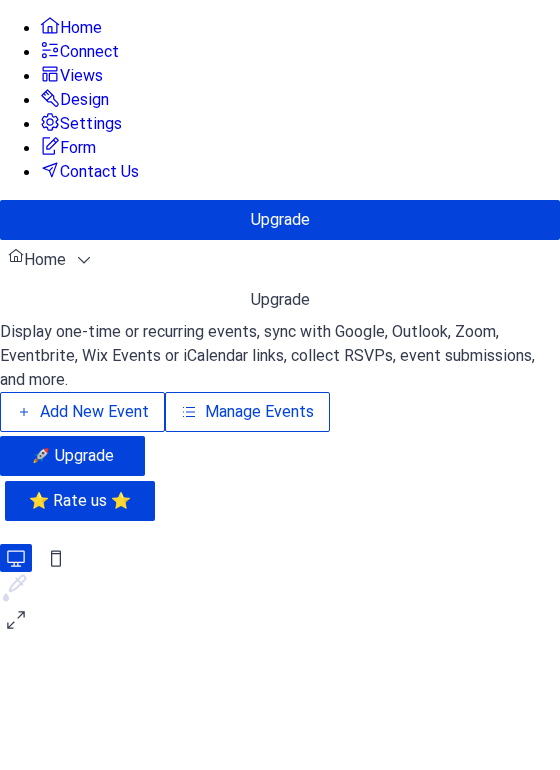 click on "Manage Events" at bounding box center (259, 412) 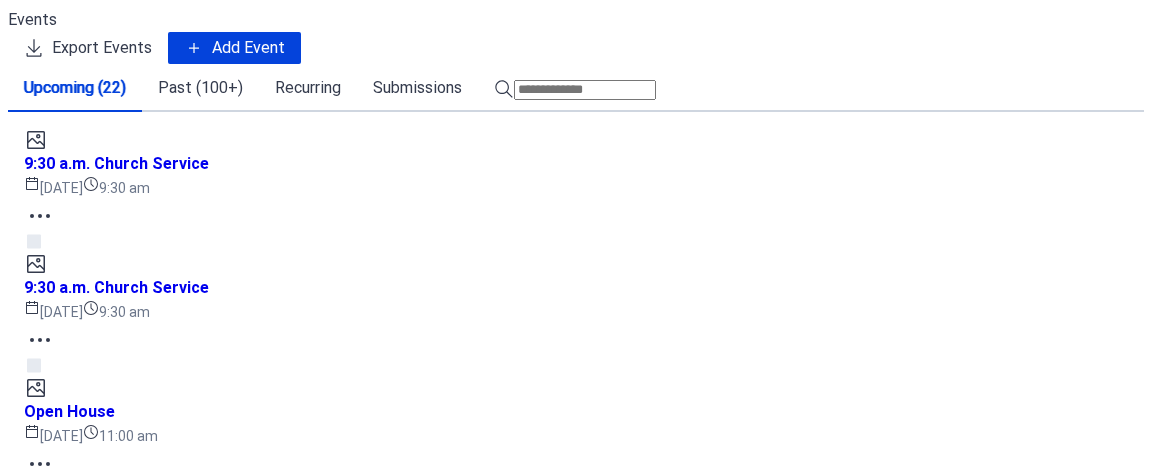 scroll, scrollTop: 0, scrollLeft: 0, axis: both 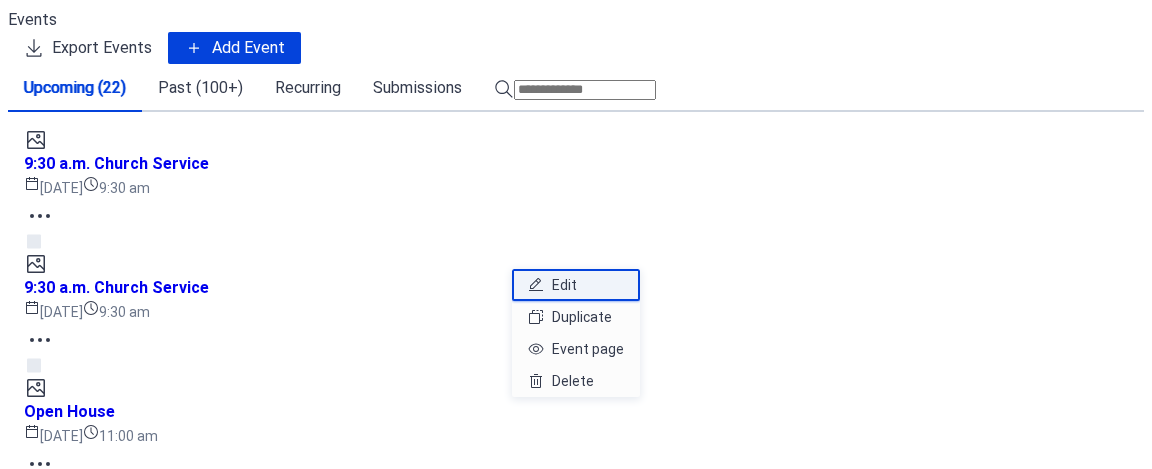 click on "Edit" at bounding box center [564, 285] 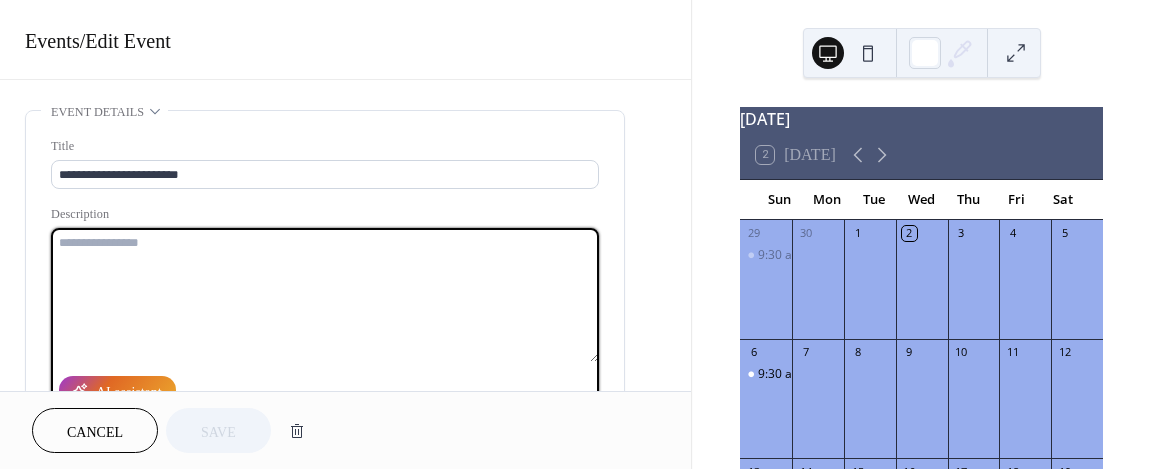 click at bounding box center (325, 295) 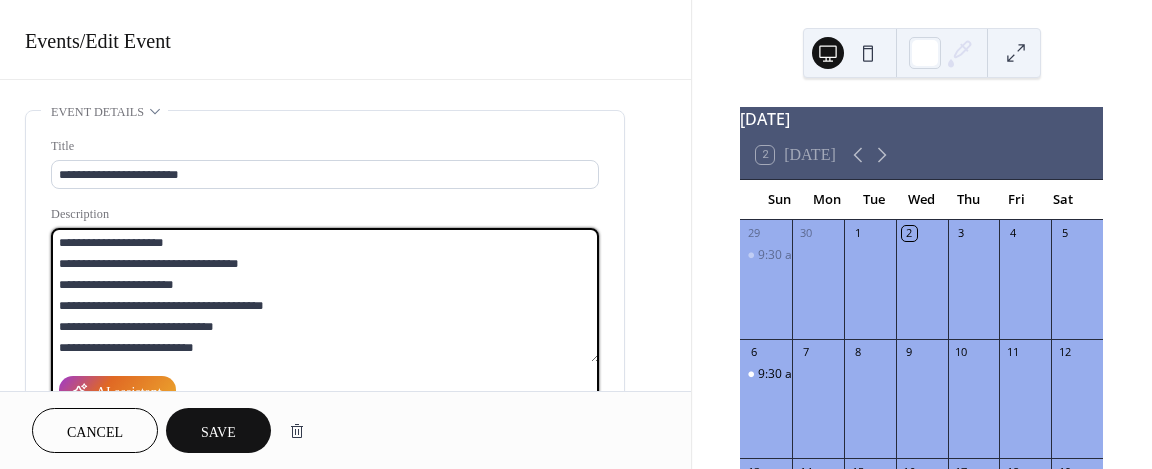 scroll, scrollTop: 81, scrollLeft: 0, axis: vertical 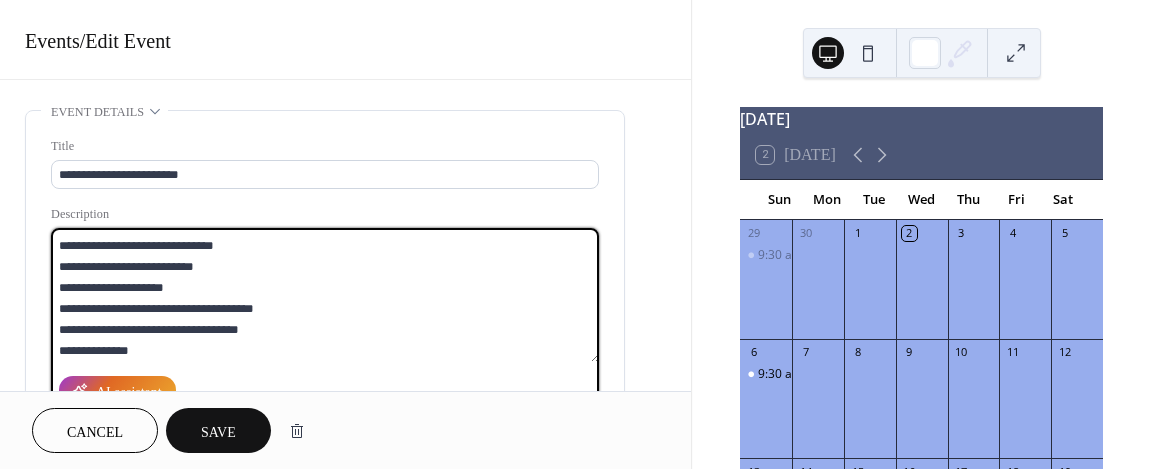 type on "**********" 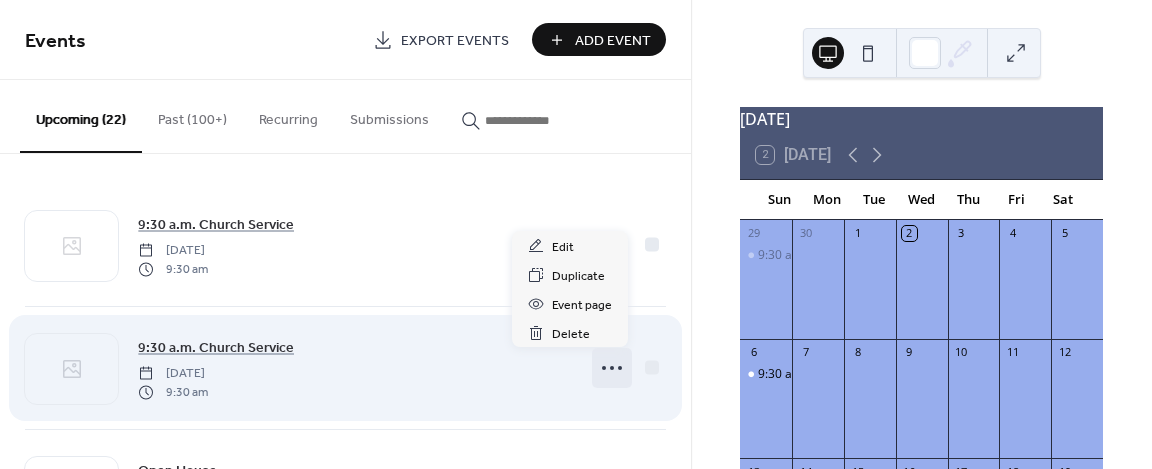 click 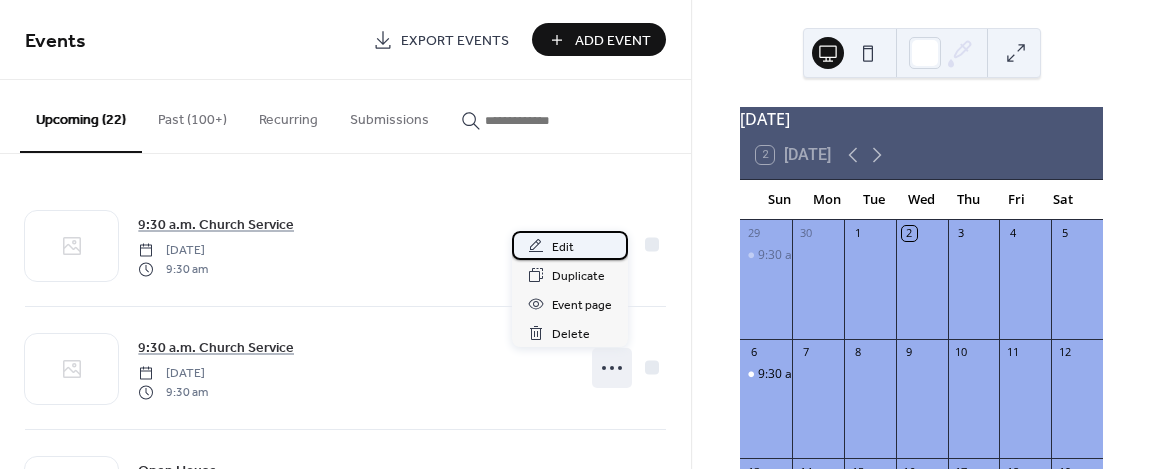 click on "Edit" at bounding box center (563, 247) 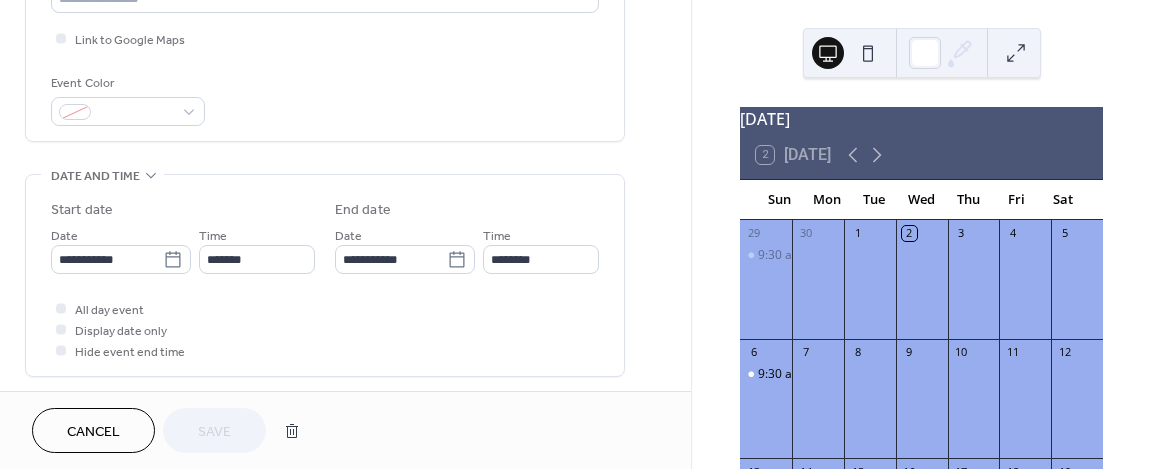 scroll, scrollTop: 500, scrollLeft: 0, axis: vertical 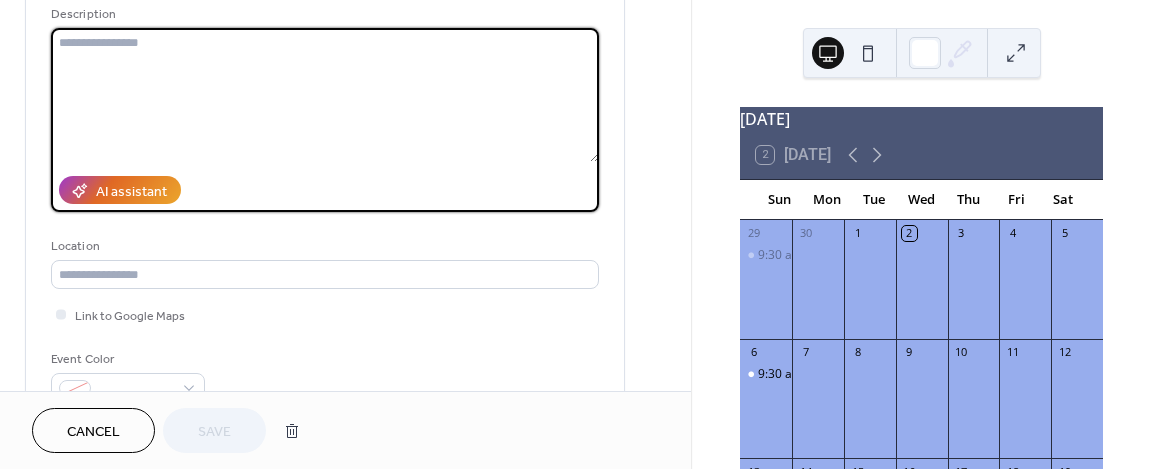 click at bounding box center (325, 95) 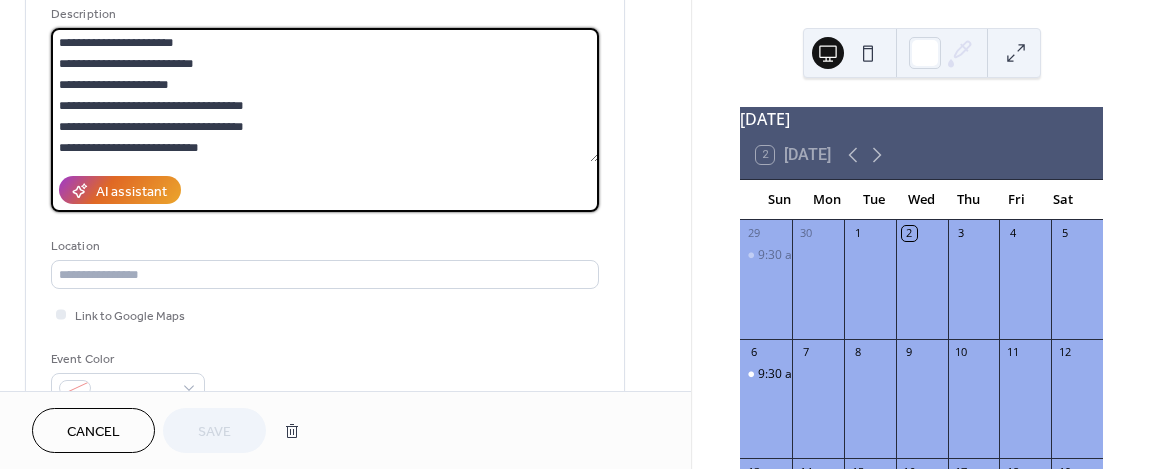 scroll, scrollTop: 81, scrollLeft: 0, axis: vertical 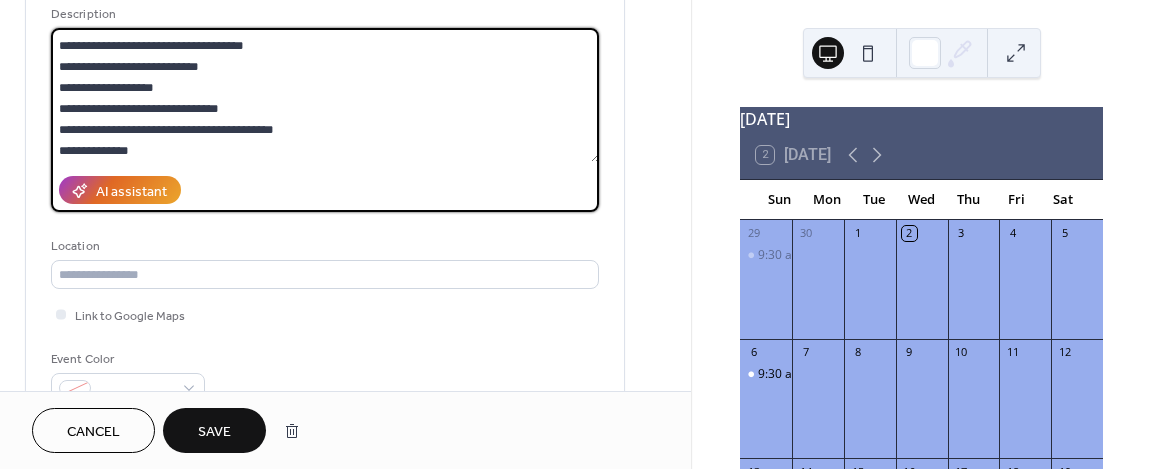 type on "**********" 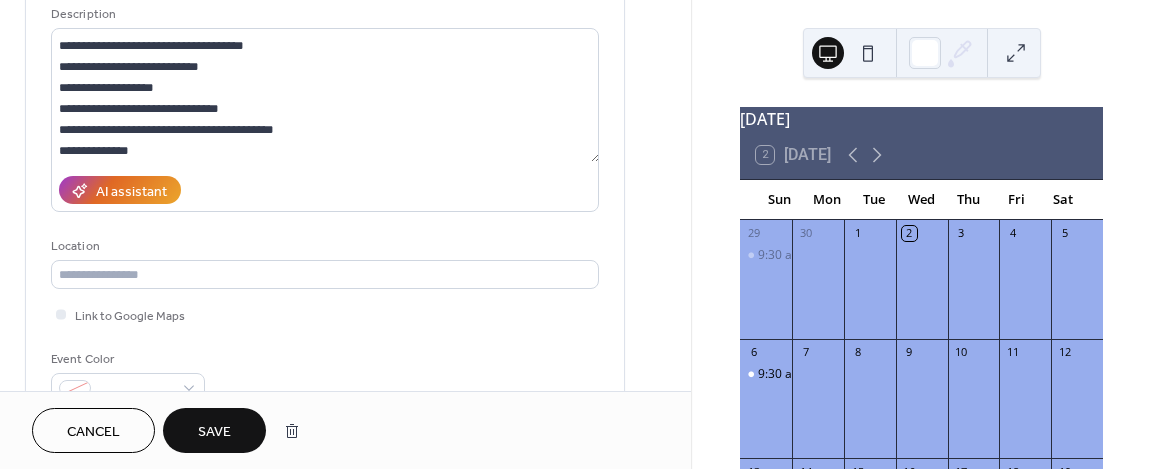 click on "Save" at bounding box center [214, 430] 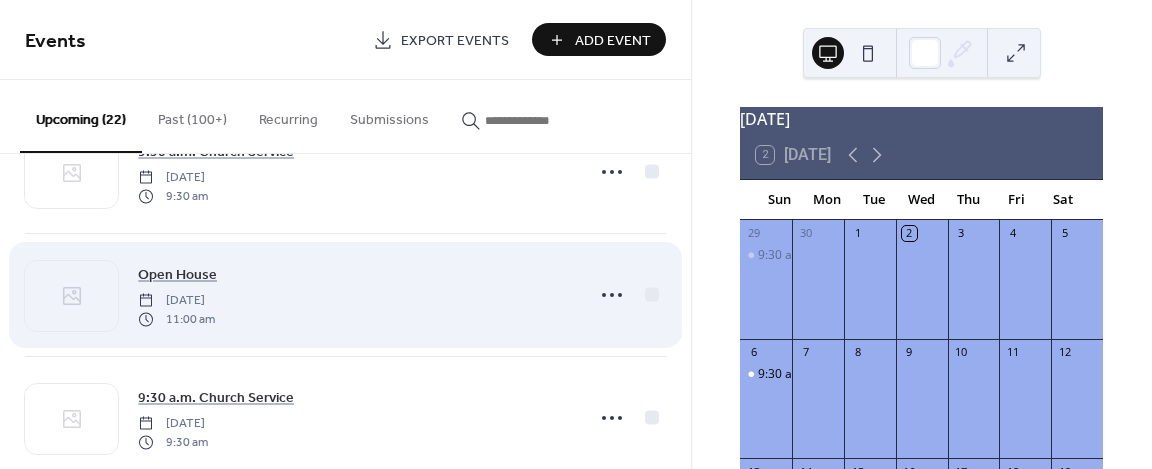 scroll, scrollTop: 200, scrollLeft: 0, axis: vertical 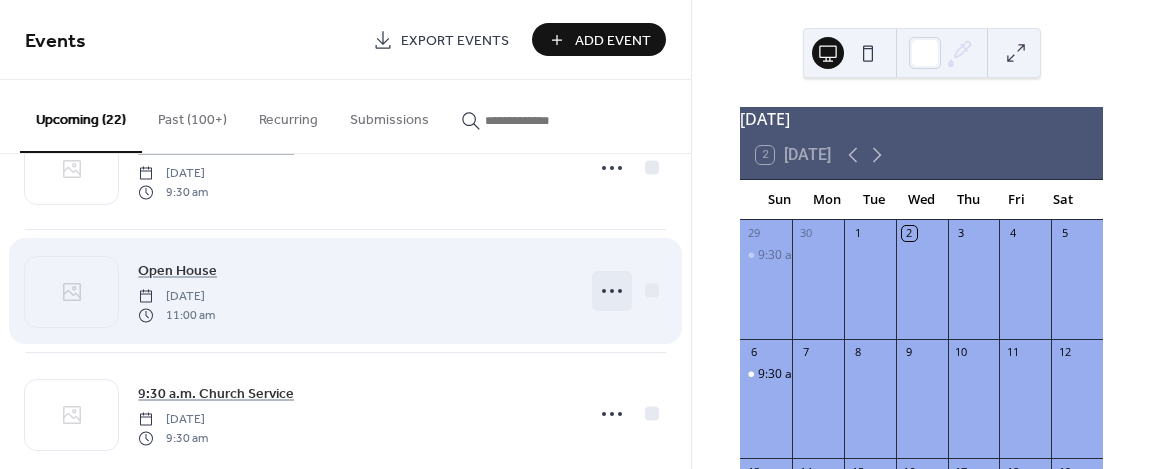 click 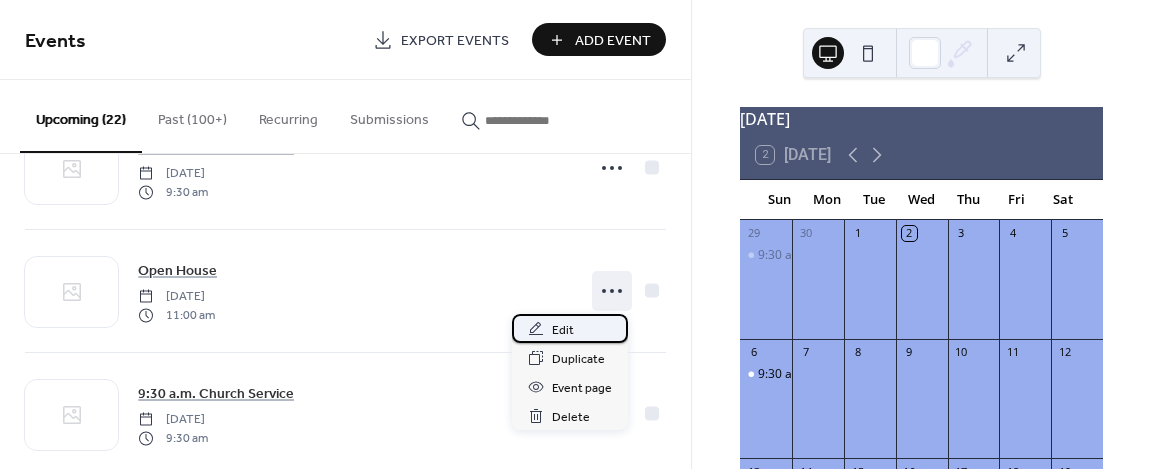 click on "Edit" at bounding box center (563, 330) 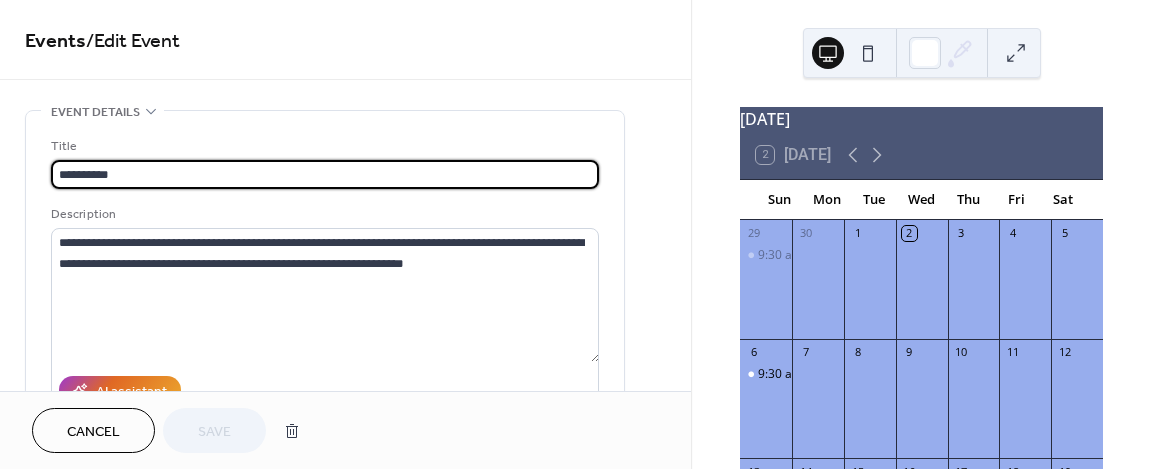 click on "Cancel" at bounding box center [93, 430] 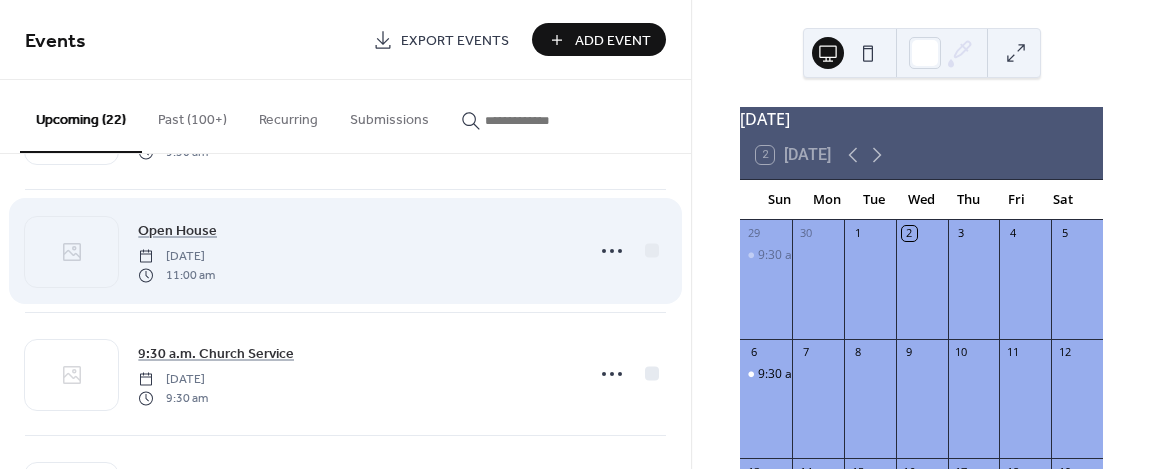 scroll, scrollTop: 300, scrollLeft: 0, axis: vertical 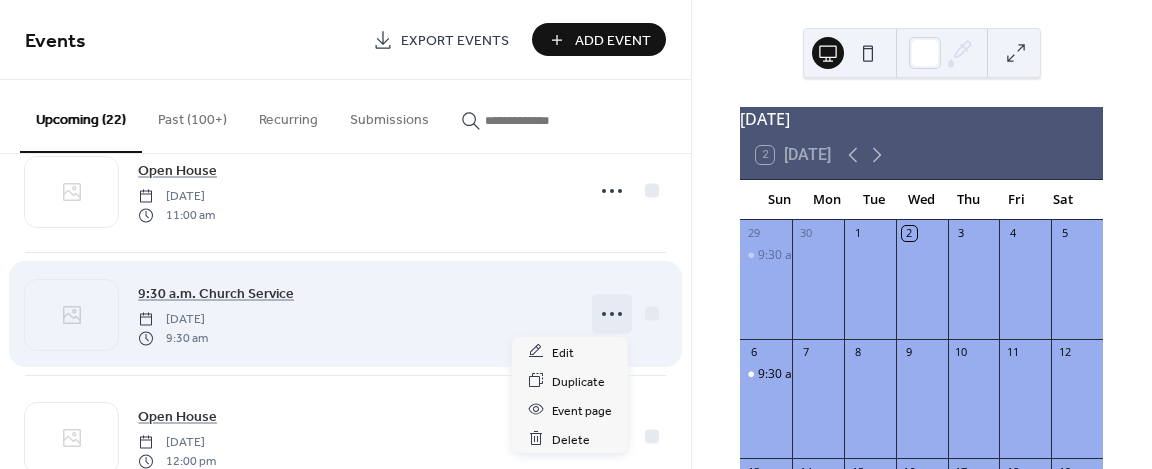 drag, startPoint x: 608, startPoint y: 308, endPoint x: 588, endPoint y: 316, distance: 21.540659 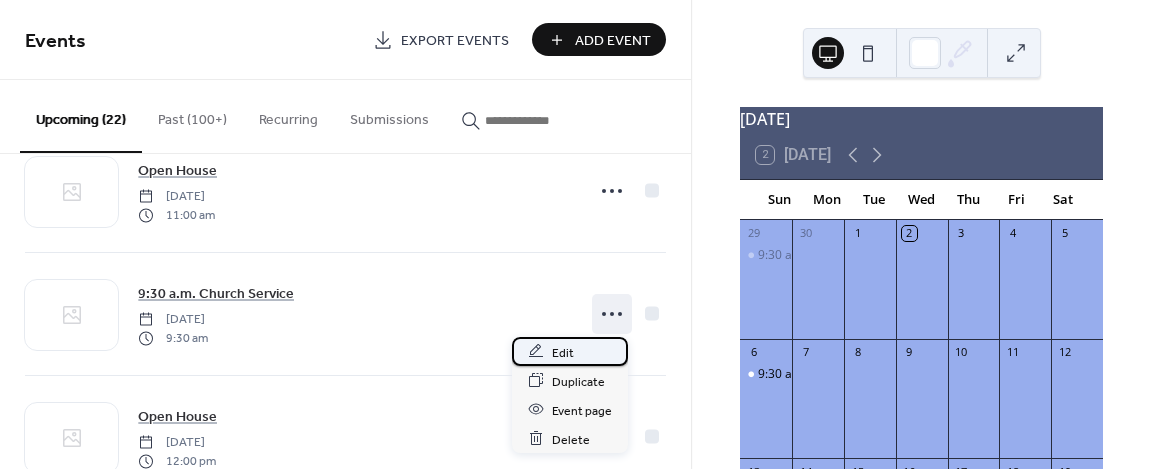 click on "Edit" at bounding box center [563, 352] 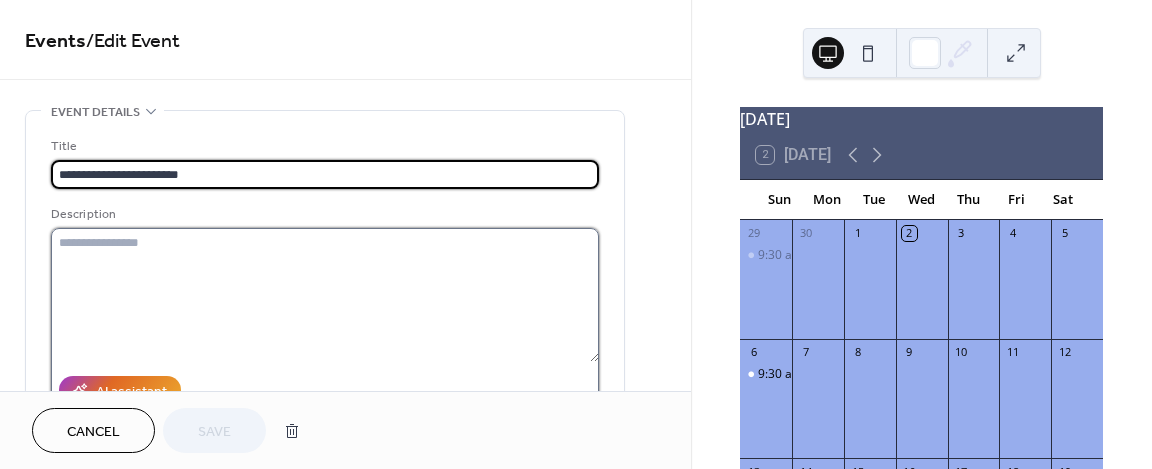 click at bounding box center (325, 295) 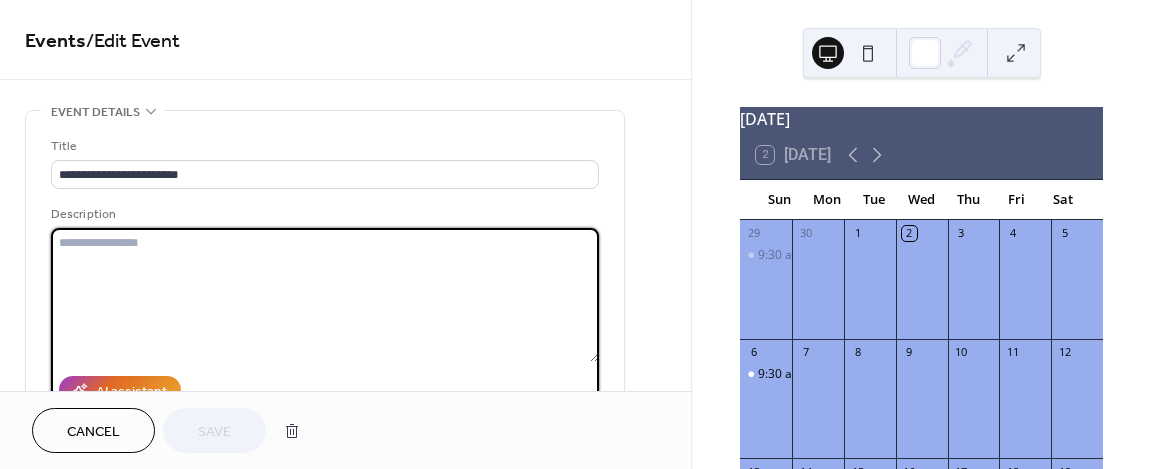 paste on "**********" 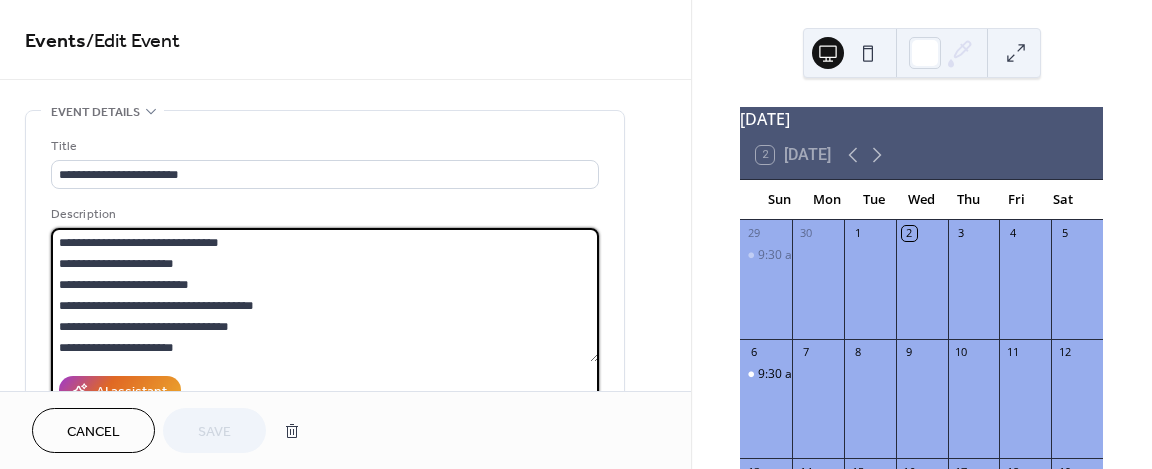 scroll, scrollTop: 81, scrollLeft: 0, axis: vertical 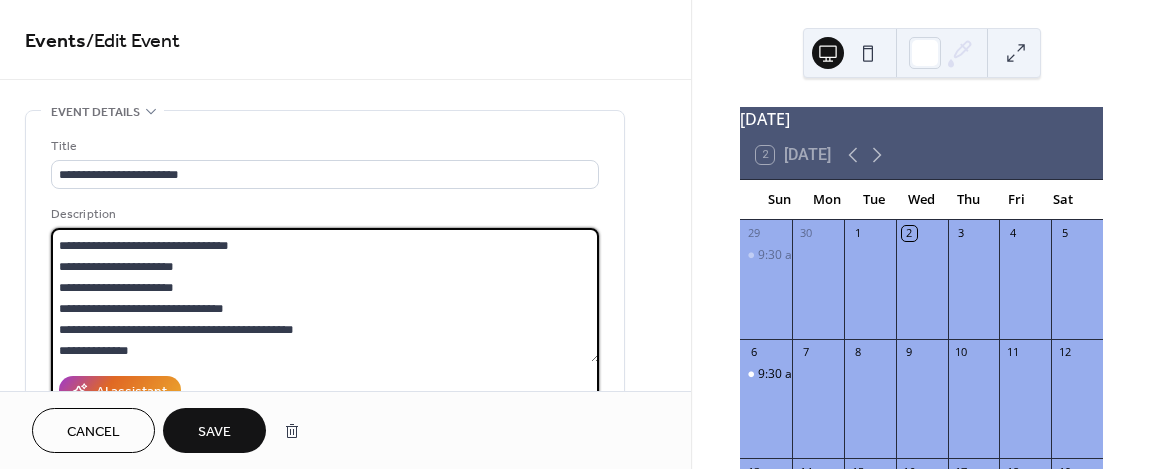 type on "**********" 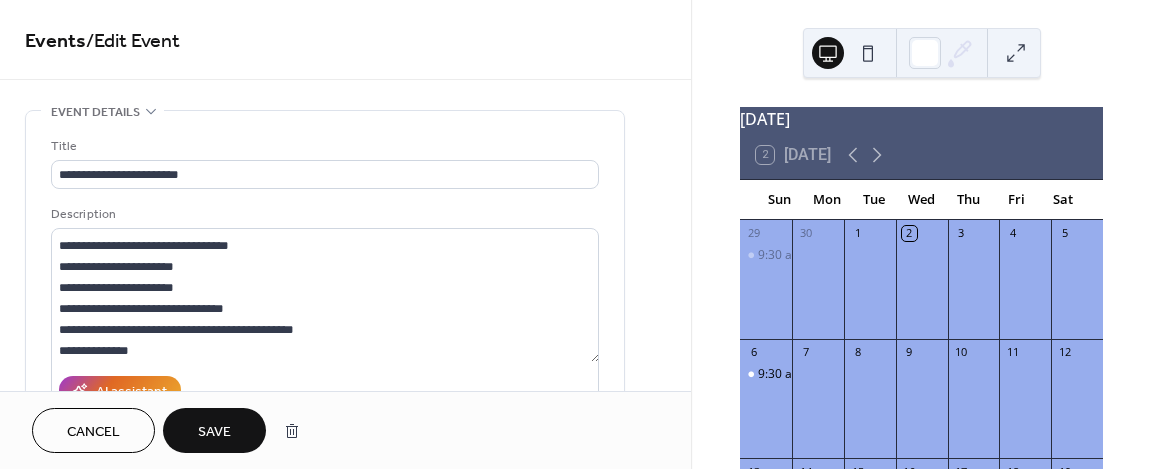 click on "Save" at bounding box center [214, 432] 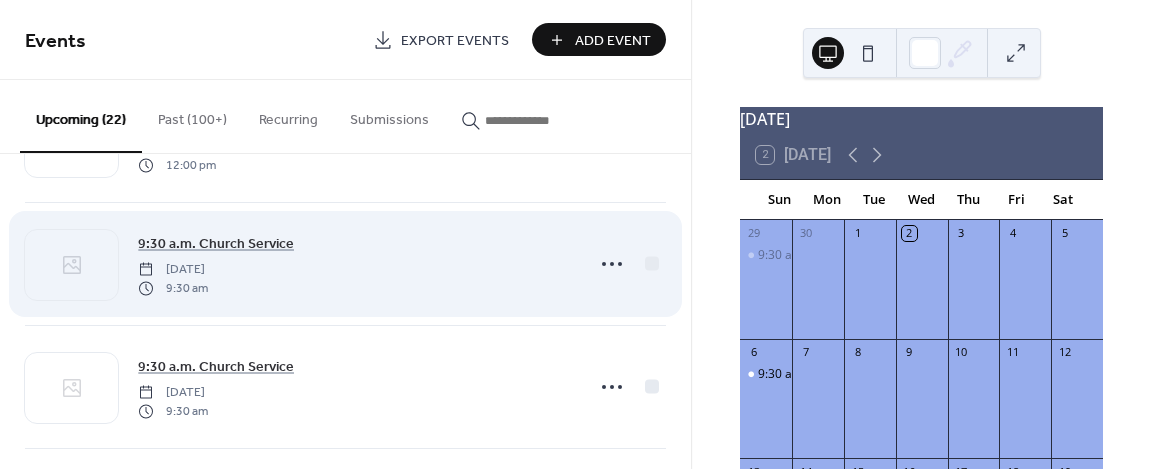 scroll, scrollTop: 600, scrollLeft: 0, axis: vertical 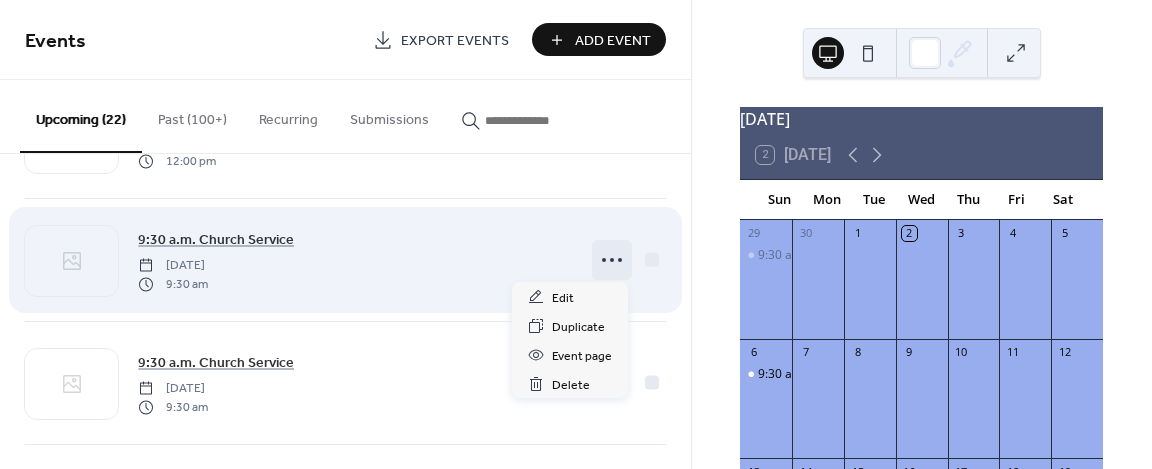 click 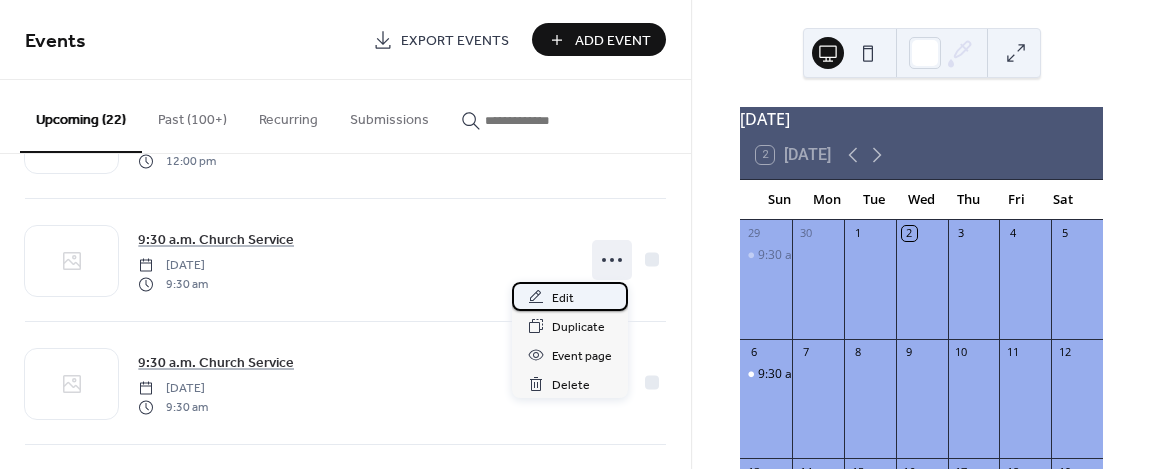 click on "Edit" at bounding box center (570, 296) 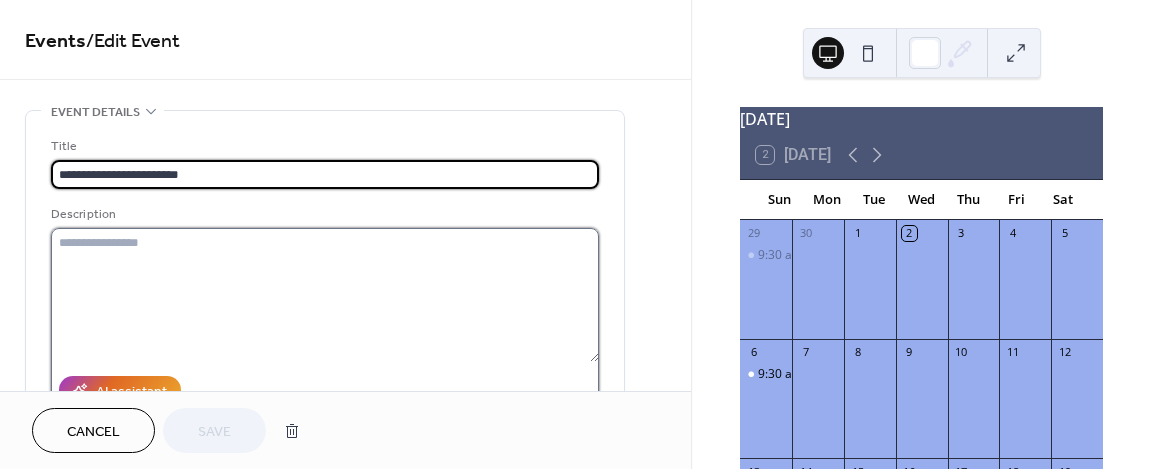 click at bounding box center [325, 295] 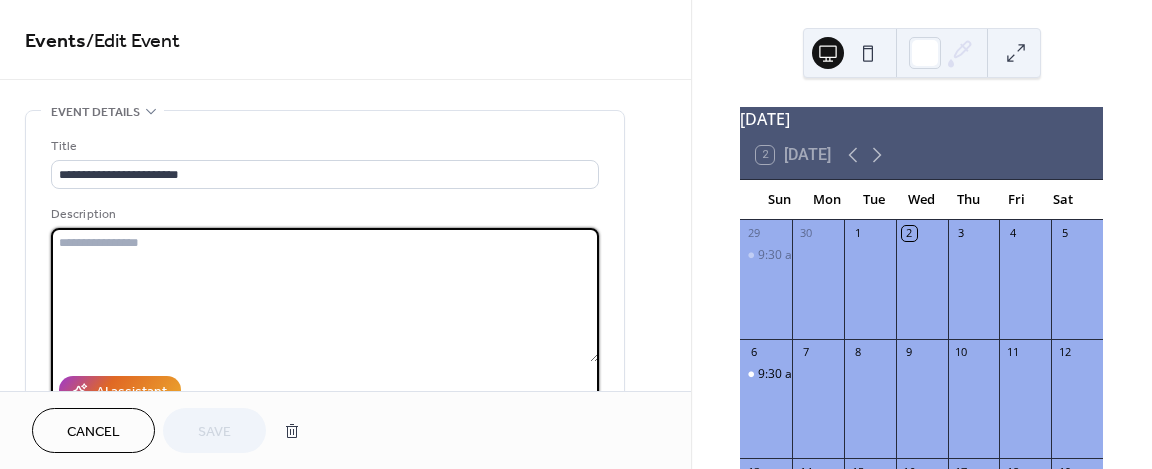 paste on "**********" 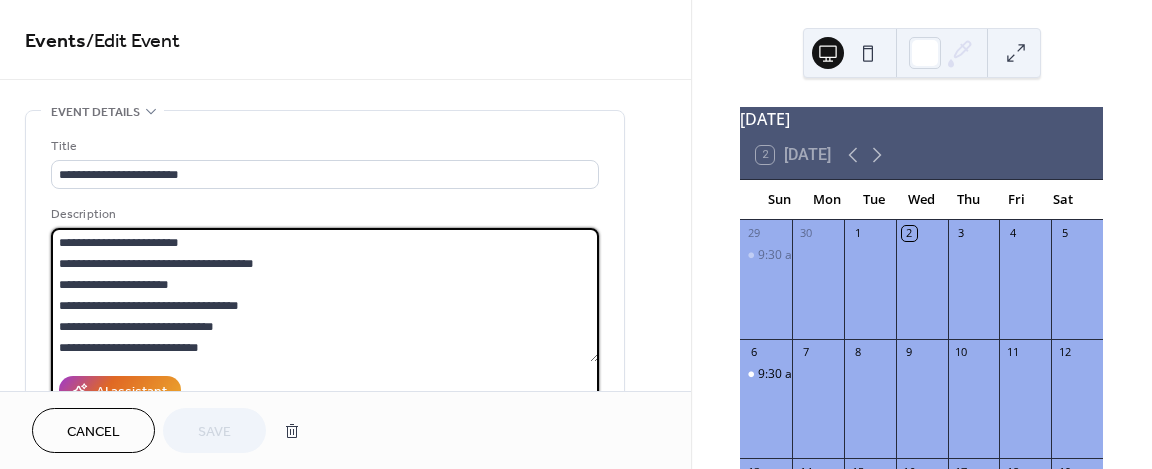 scroll, scrollTop: 81, scrollLeft: 0, axis: vertical 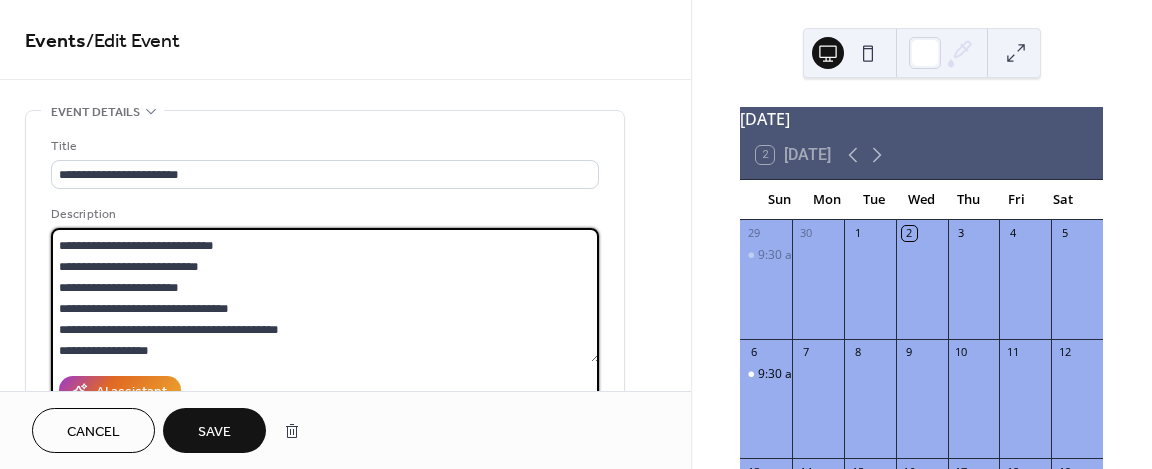 type on "**********" 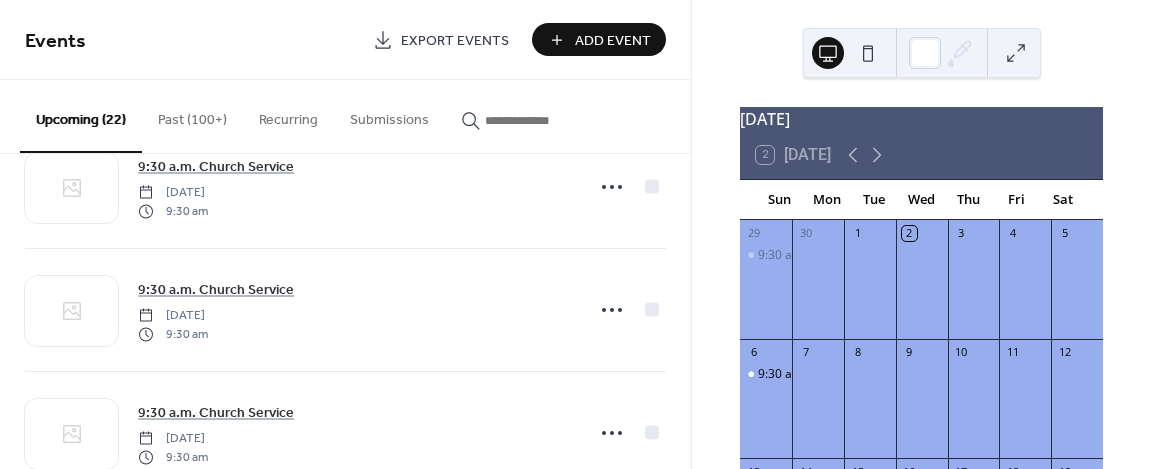 scroll, scrollTop: 800, scrollLeft: 0, axis: vertical 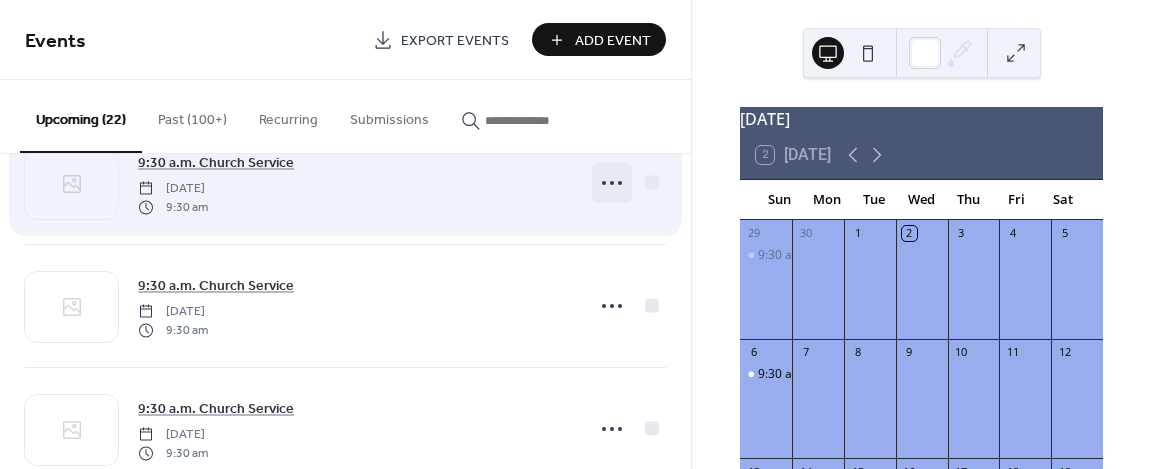 click 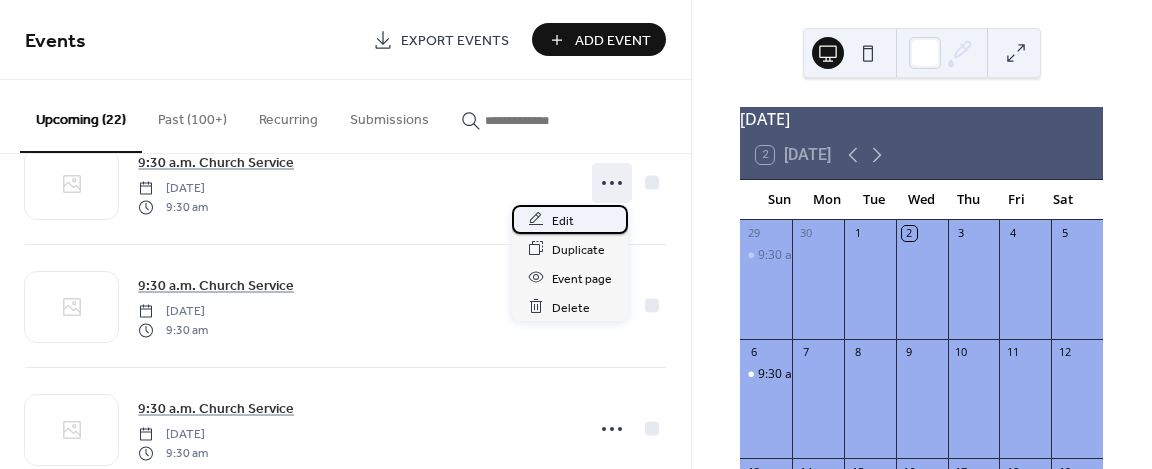 click on "Edit" at bounding box center (563, 220) 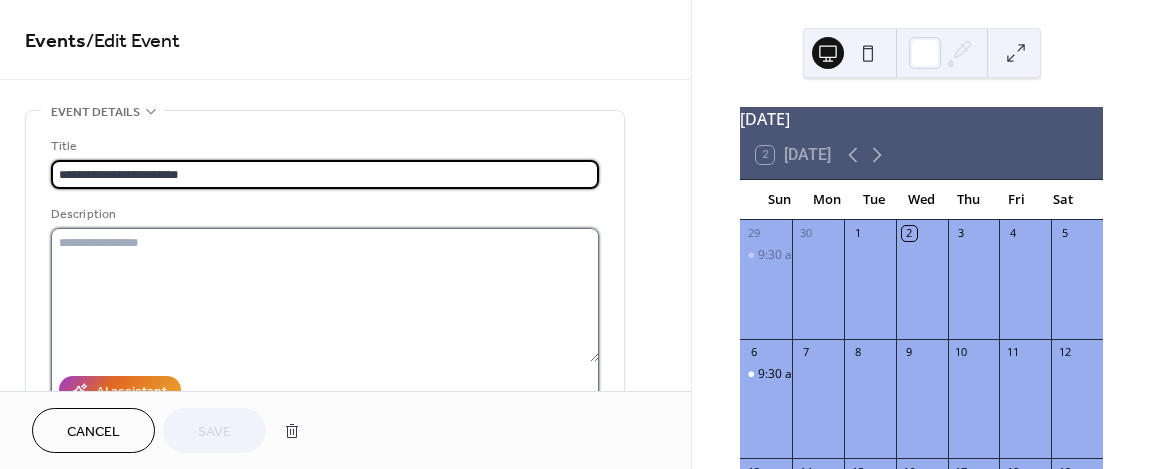 click at bounding box center (325, 295) 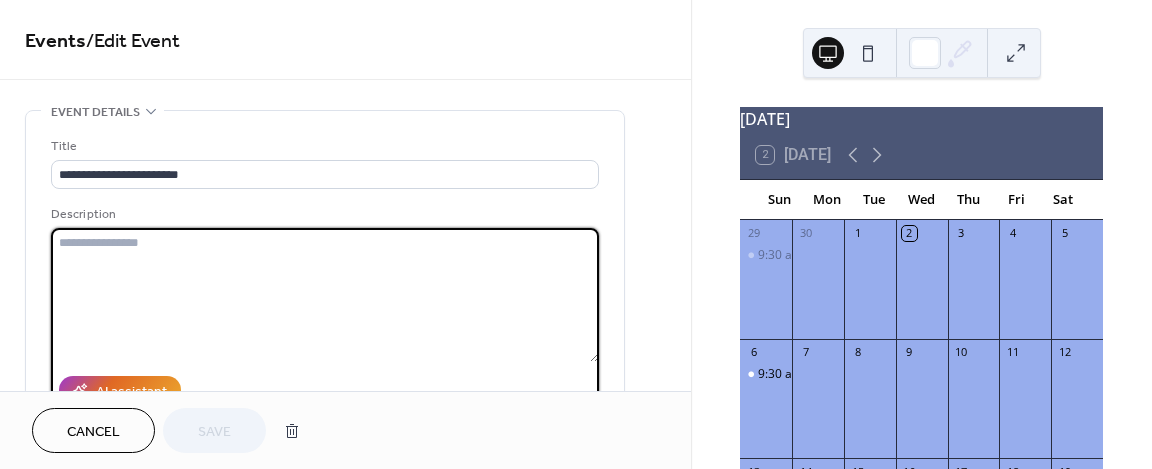 click at bounding box center (325, 295) 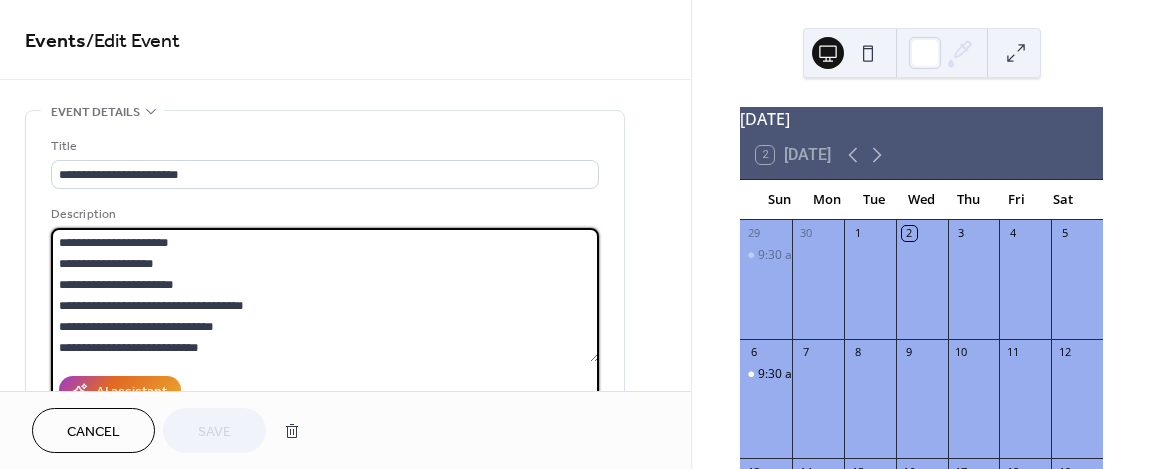 scroll, scrollTop: 81, scrollLeft: 0, axis: vertical 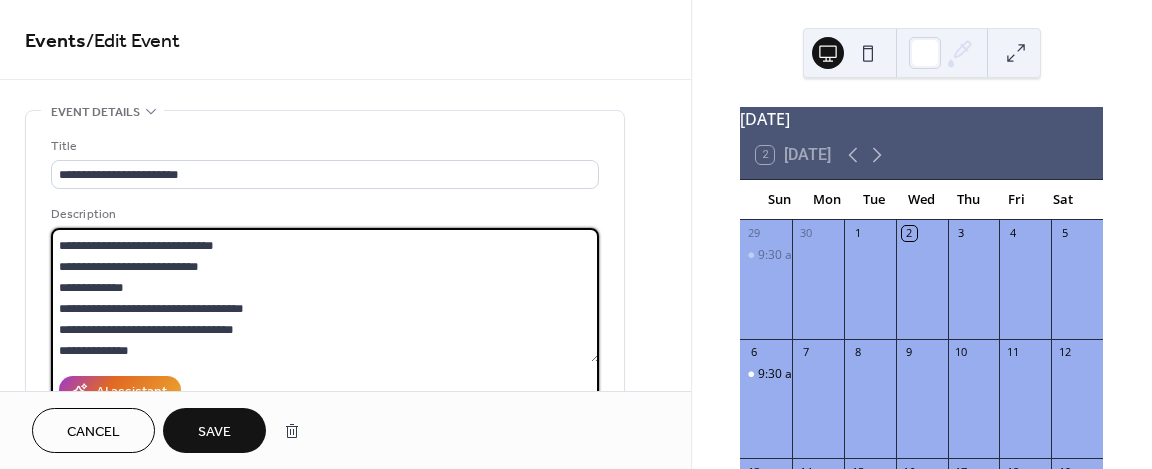 type on "**********" 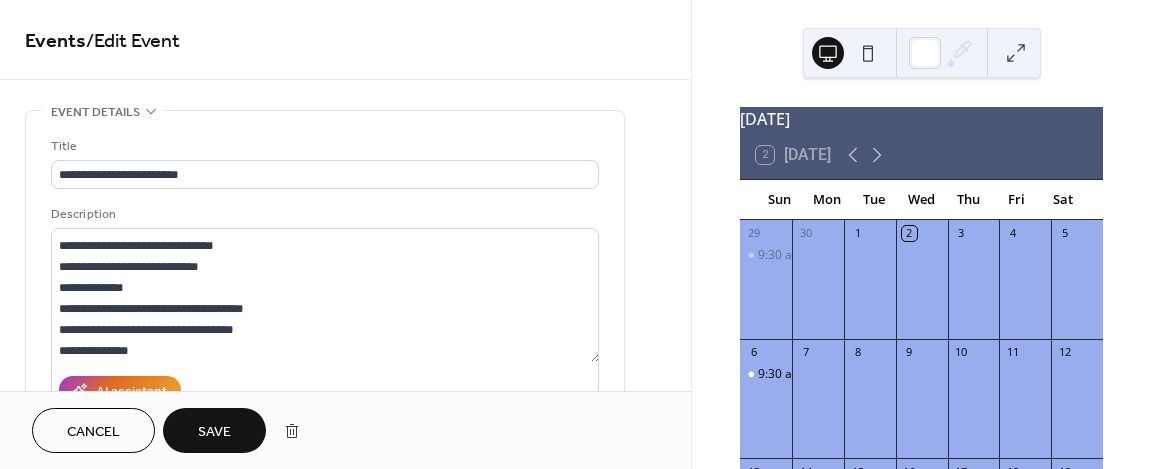 click on "Save" at bounding box center [214, 432] 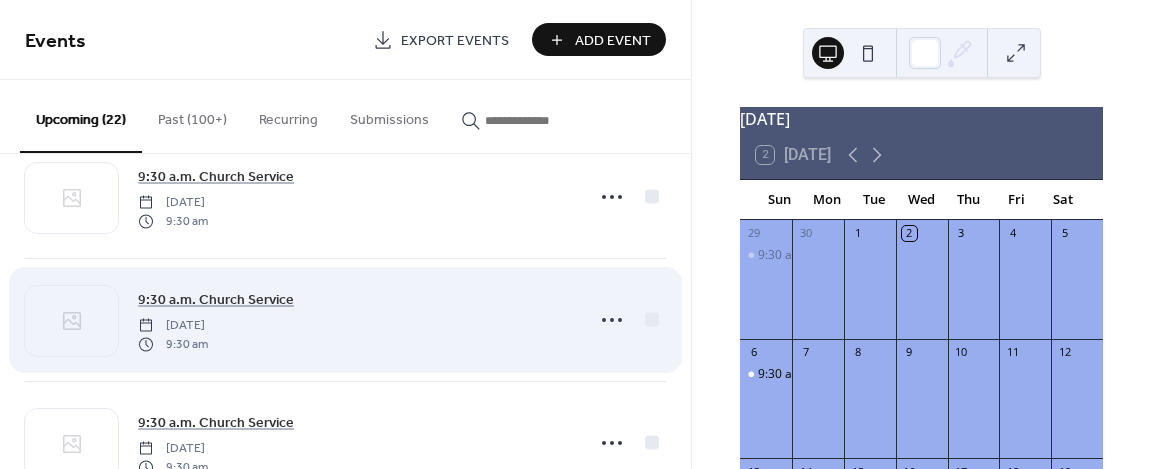 scroll, scrollTop: 800, scrollLeft: 0, axis: vertical 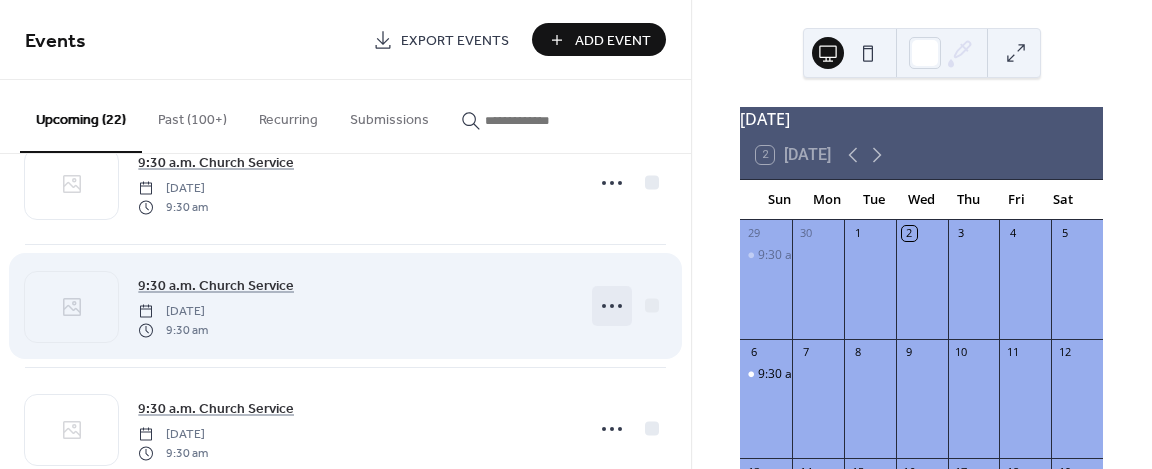 click 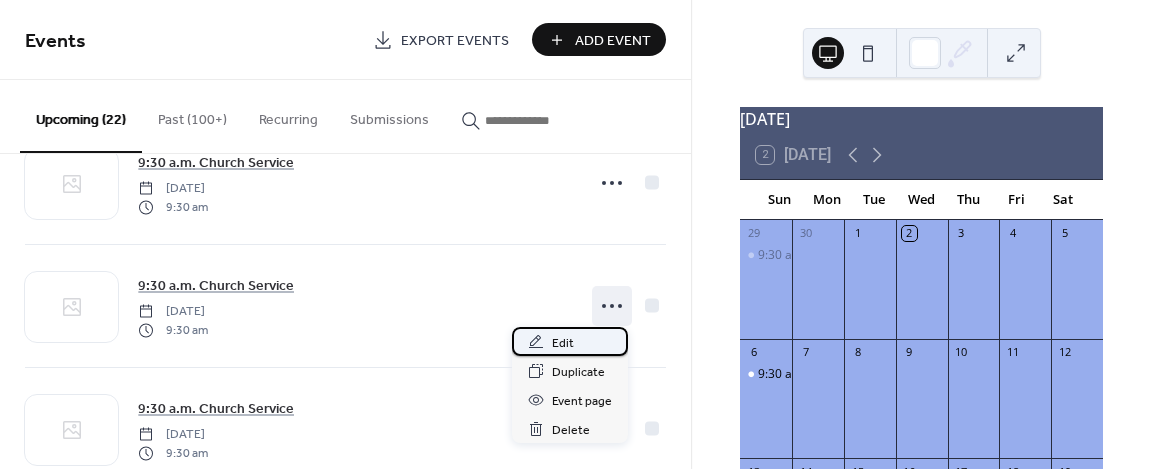 click on "Edit" at bounding box center (563, 343) 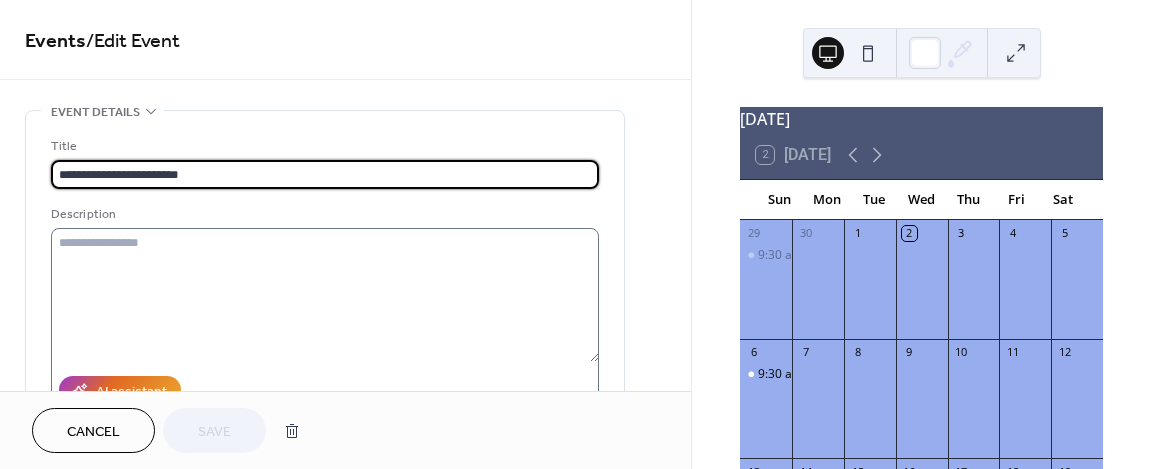 click on "Description" at bounding box center (323, 214) 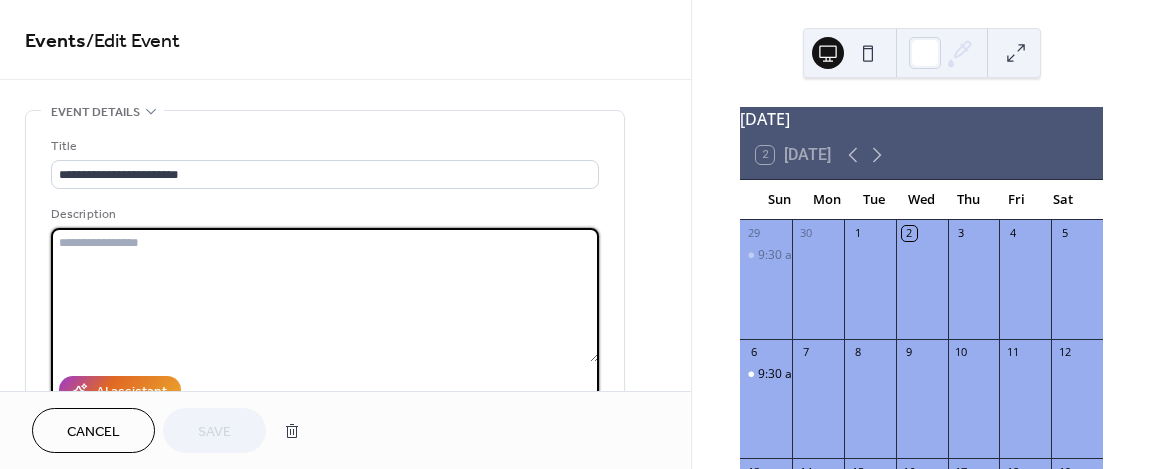 click at bounding box center [325, 295] 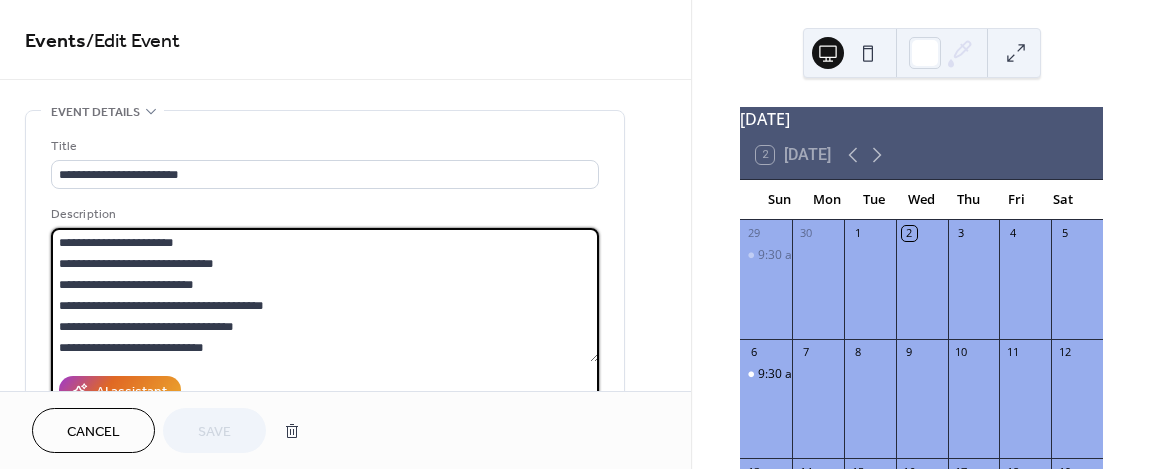 scroll, scrollTop: 81, scrollLeft: 0, axis: vertical 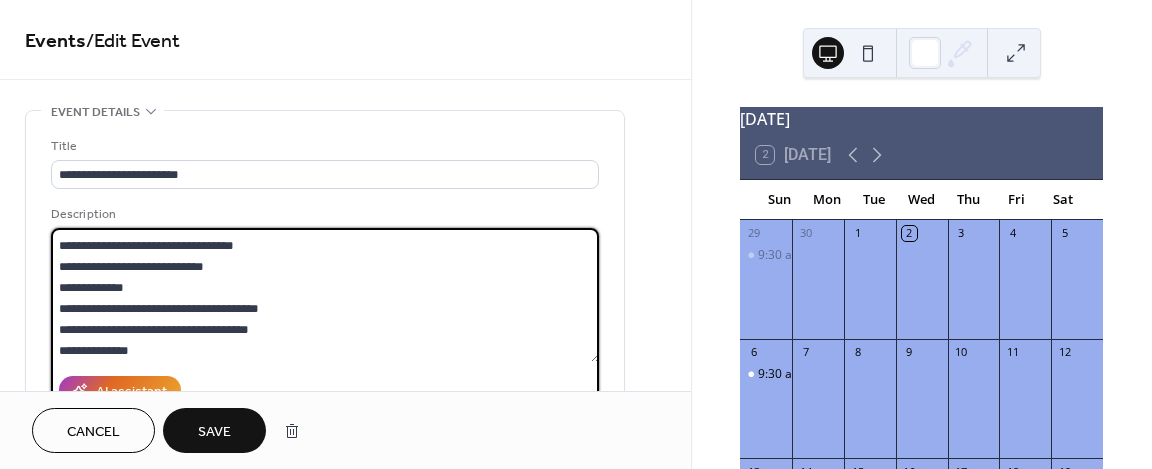 type on "**********" 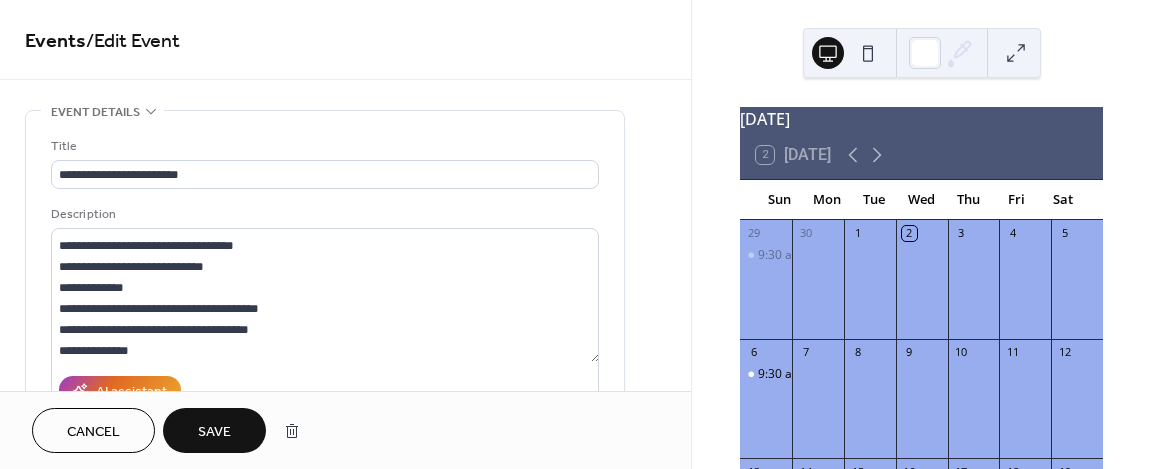 click on "Save" at bounding box center (214, 432) 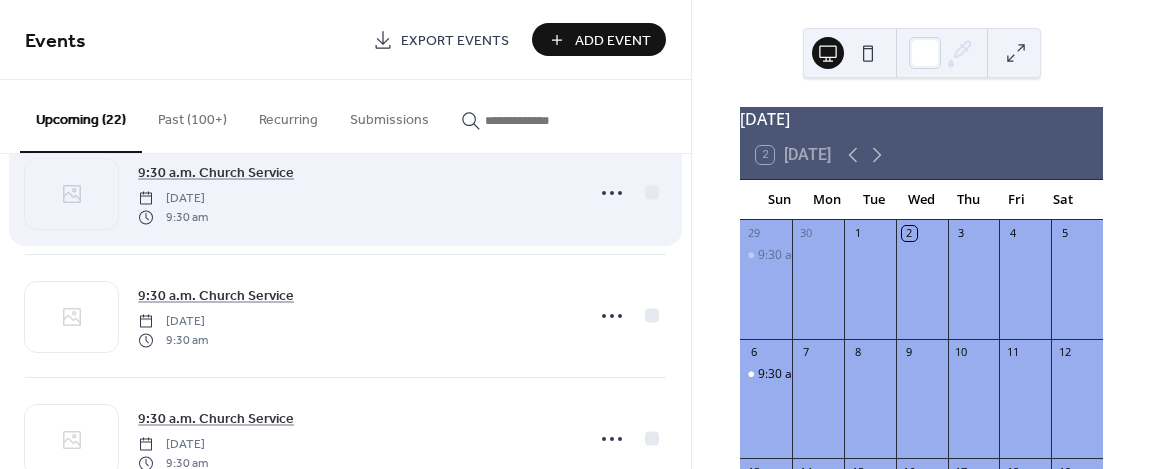 scroll, scrollTop: 800, scrollLeft: 0, axis: vertical 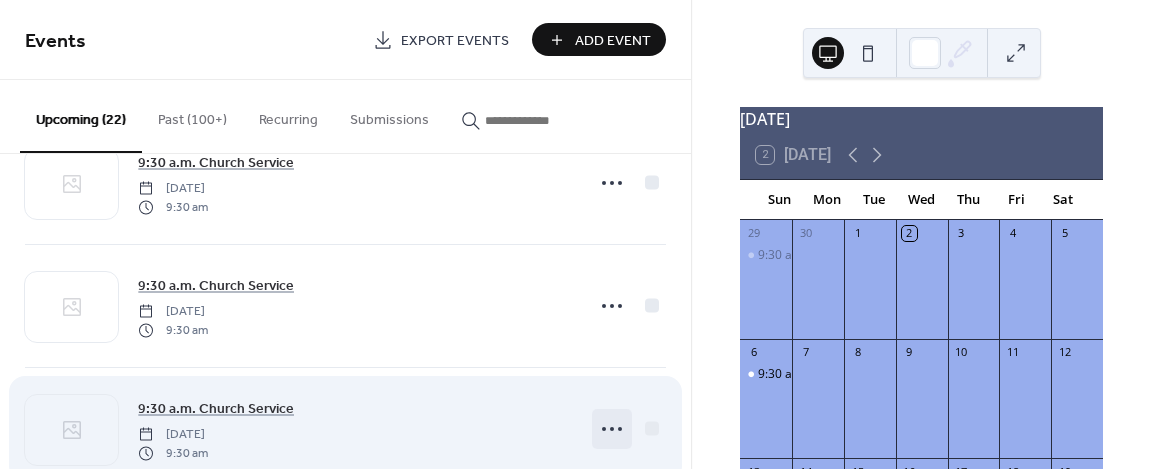 click 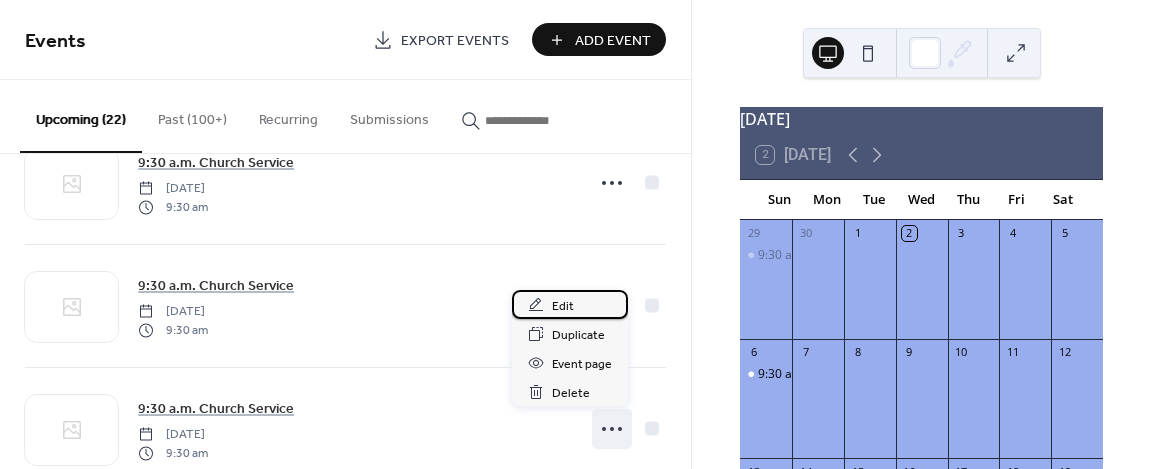 click on "Edit" at bounding box center (563, 306) 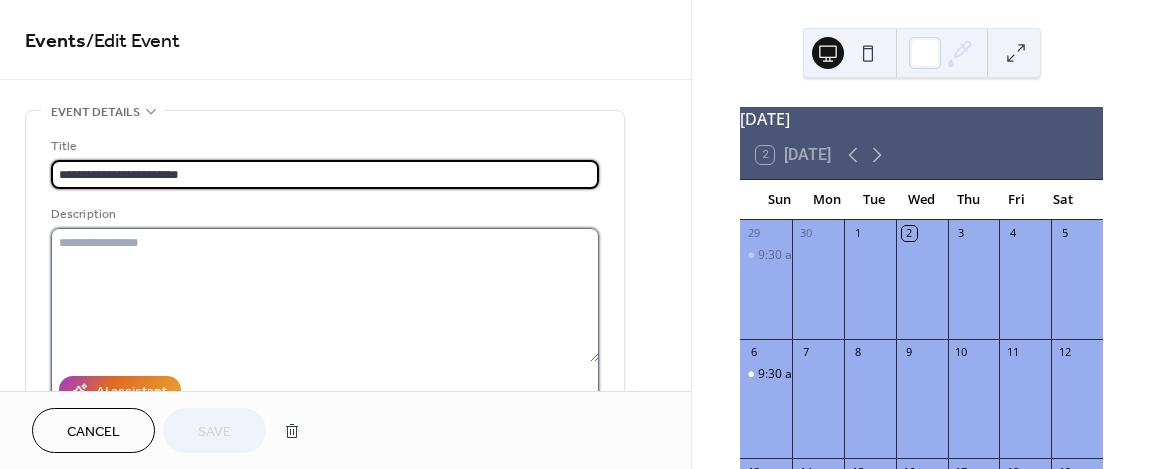 click at bounding box center (325, 295) 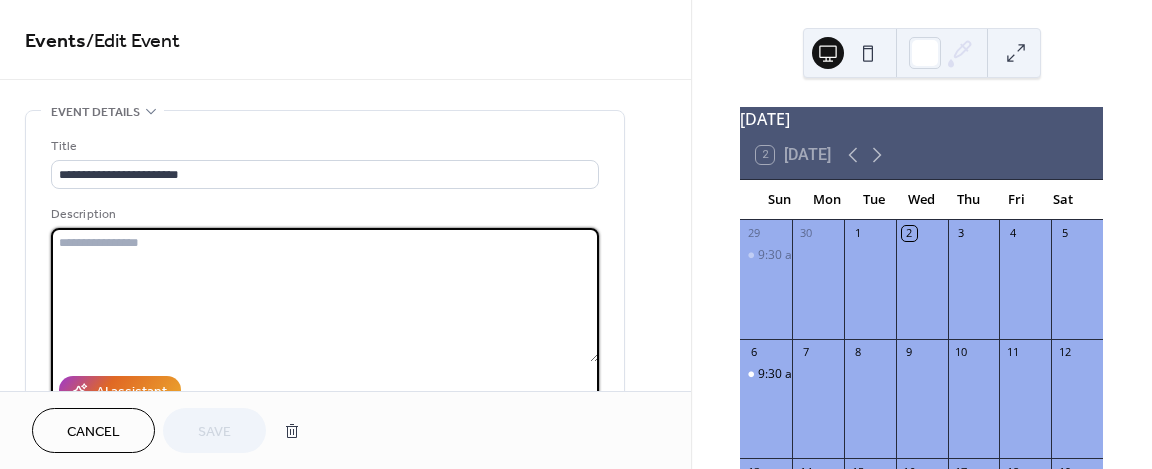 paste on "**********" 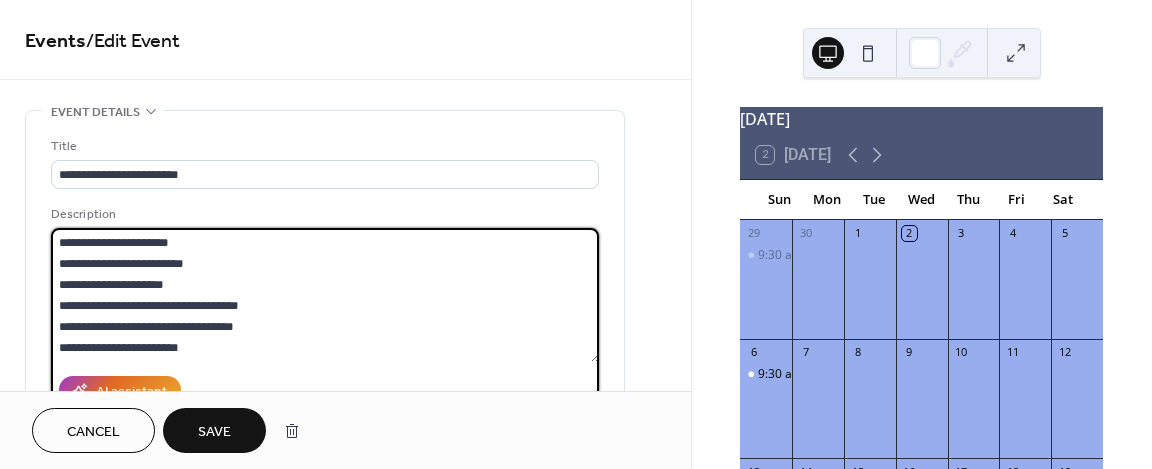 scroll, scrollTop: 81, scrollLeft: 0, axis: vertical 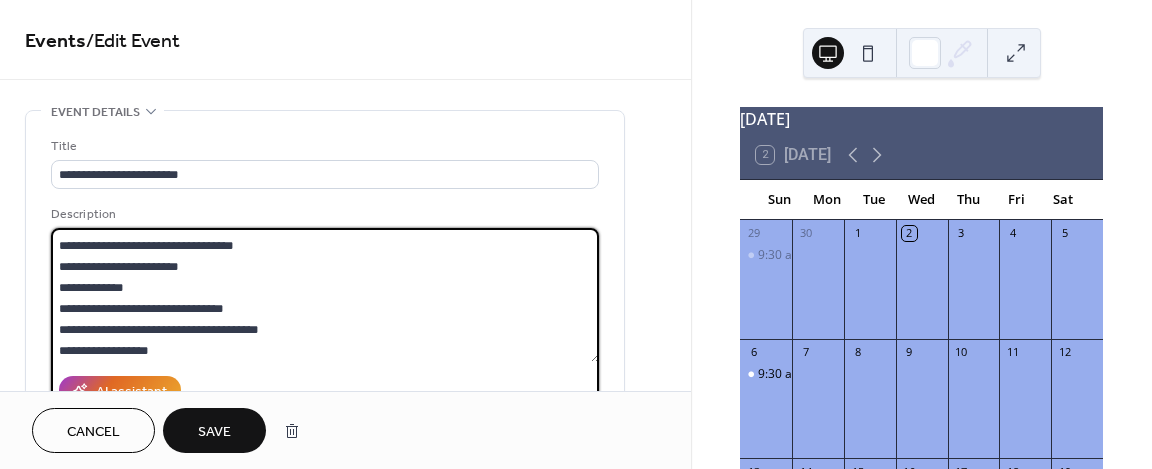 type on "**********" 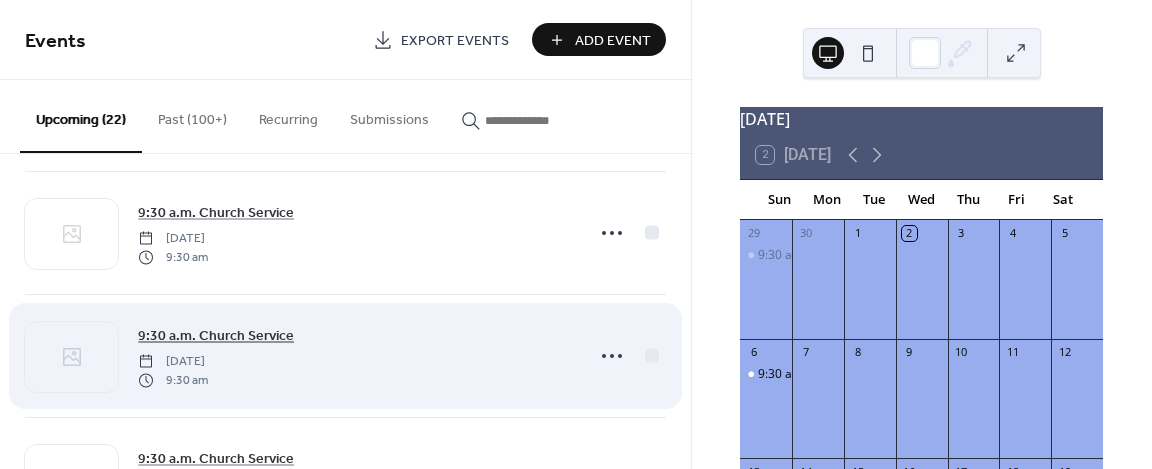 scroll, scrollTop: 1000, scrollLeft: 0, axis: vertical 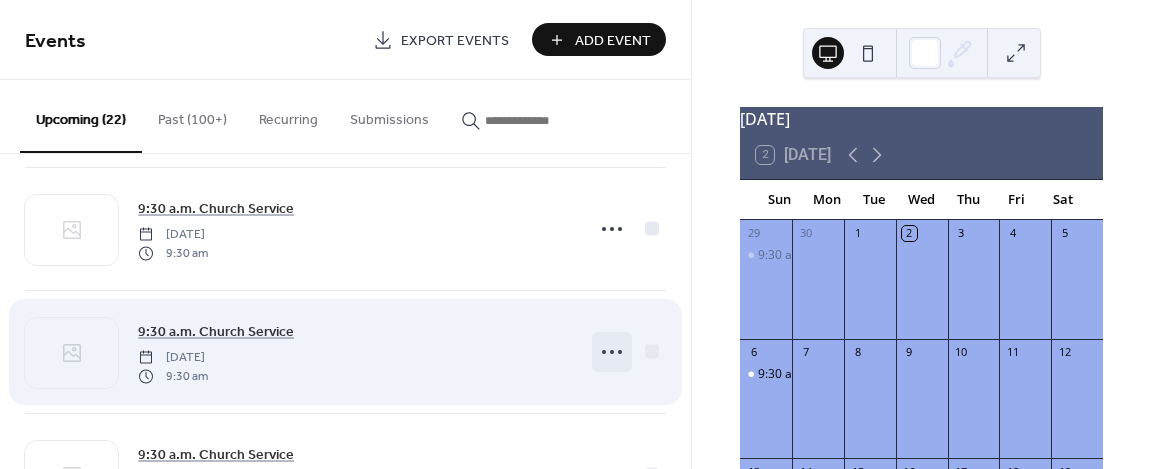 click 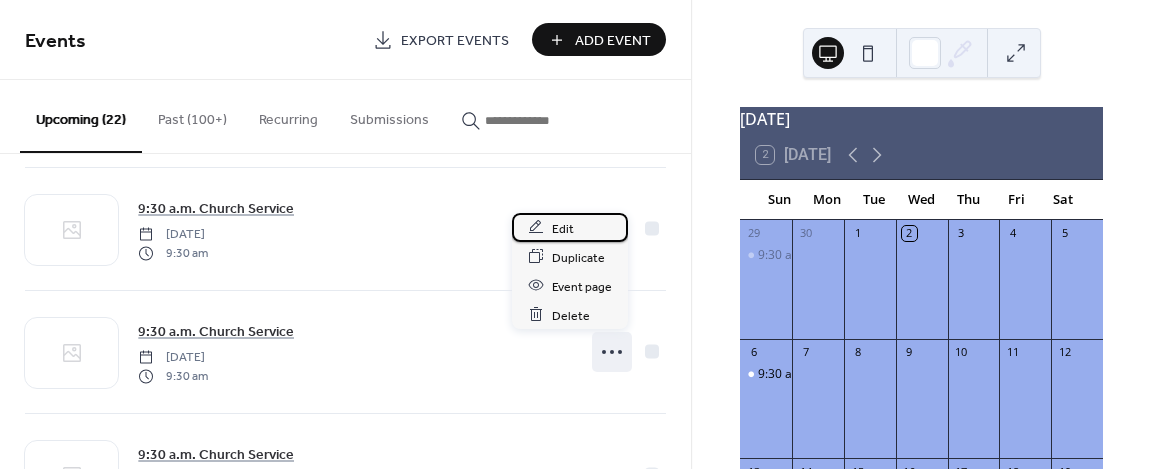 click on "Edit" at bounding box center (563, 228) 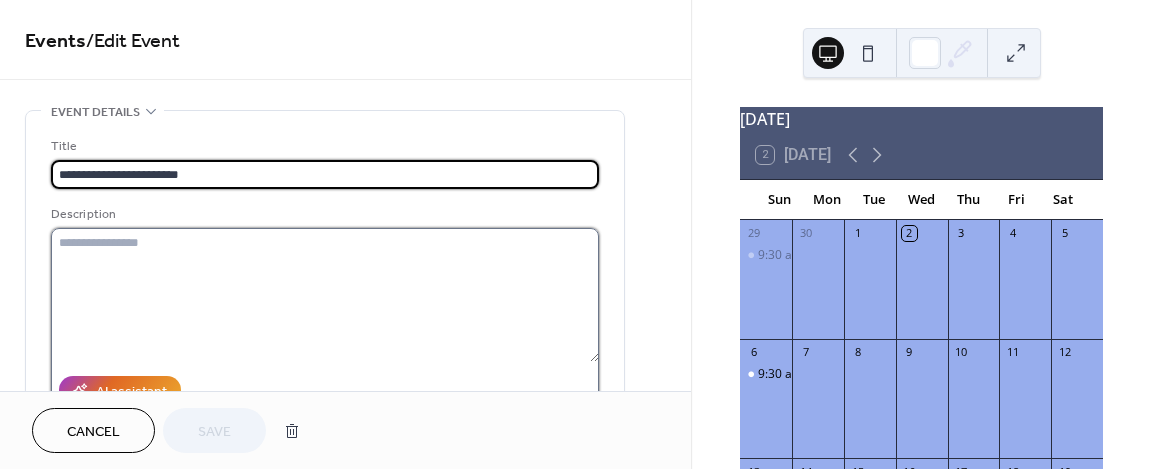 click at bounding box center [325, 295] 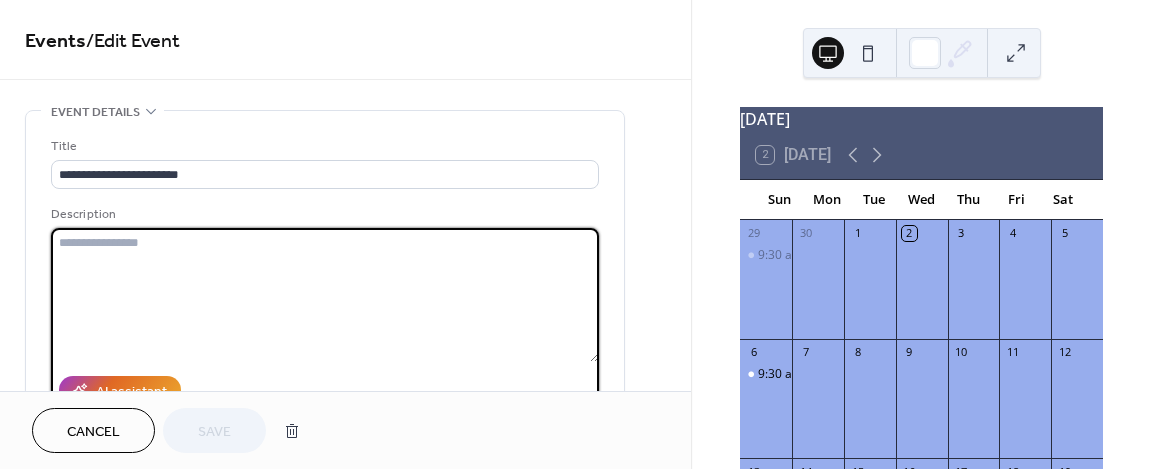 click at bounding box center (325, 295) 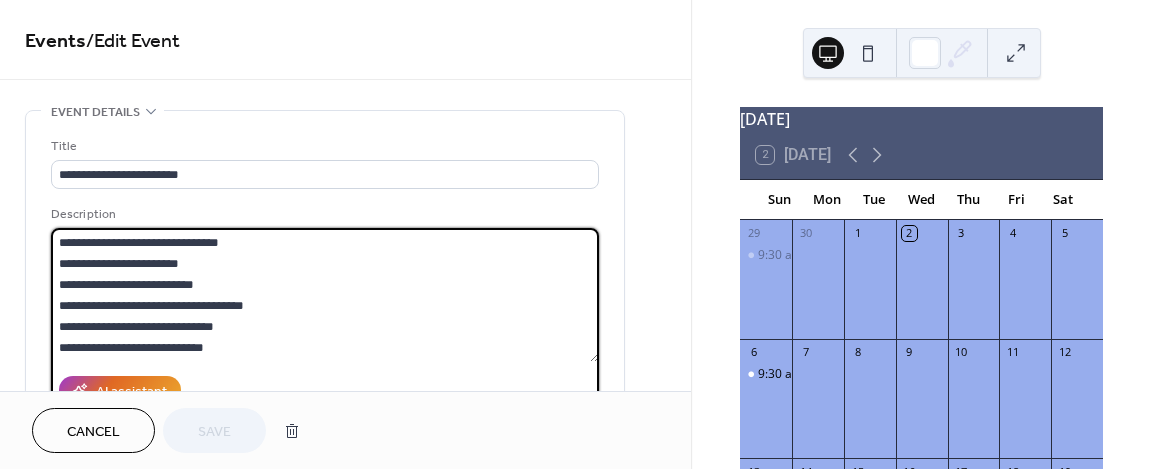 scroll, scrollTop: 81, scrollLeft: 0, axis: vertical 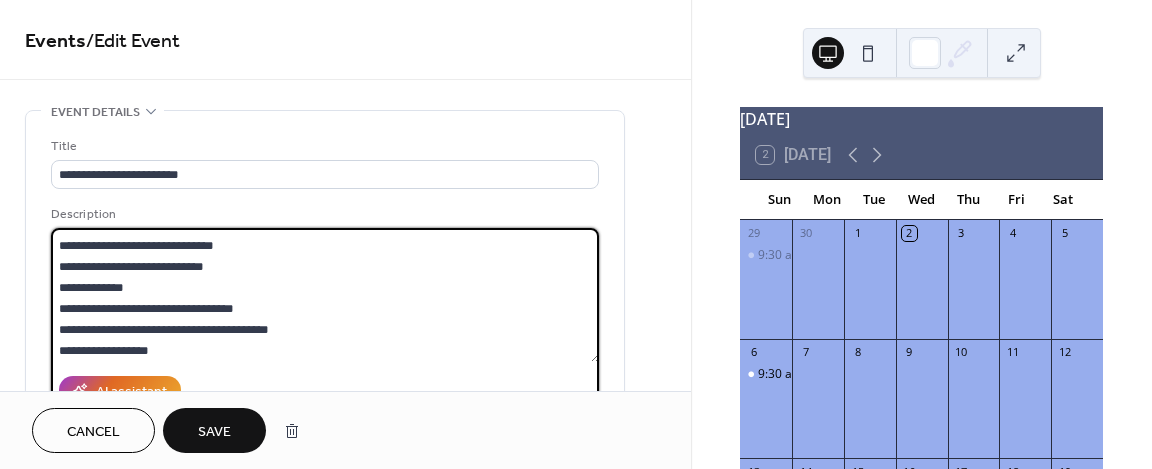 type on "**********" 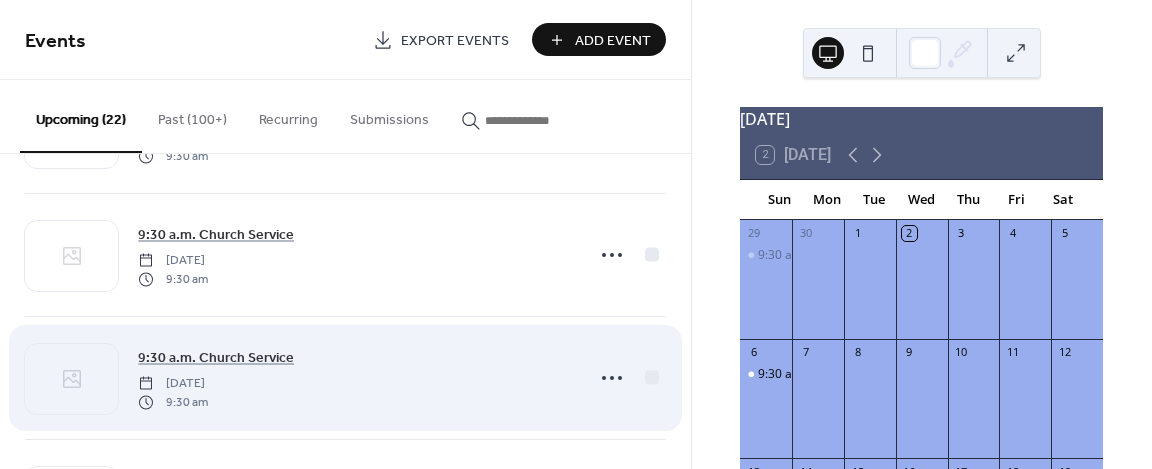 scroll, scrollTop: 1100, scrollLeft: 0, axis: vertical 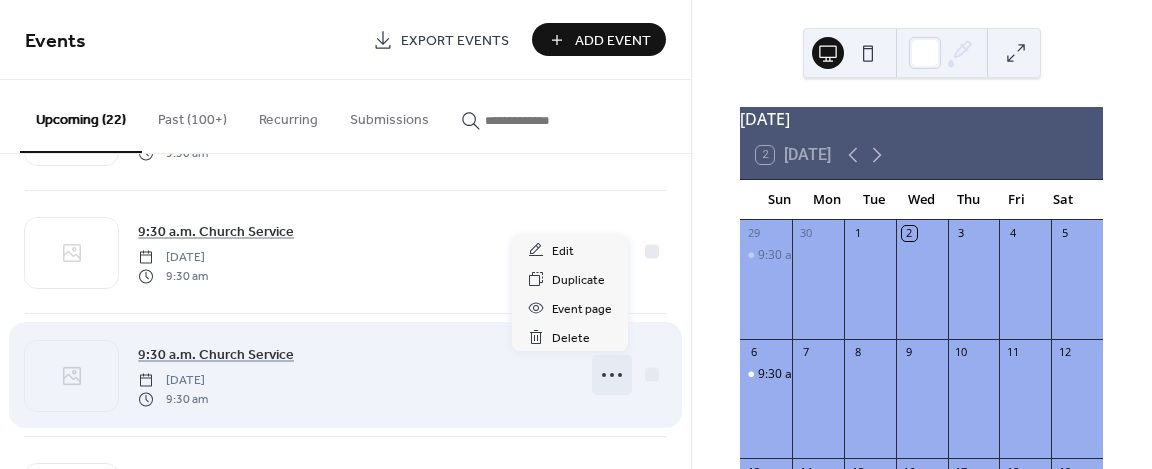 click 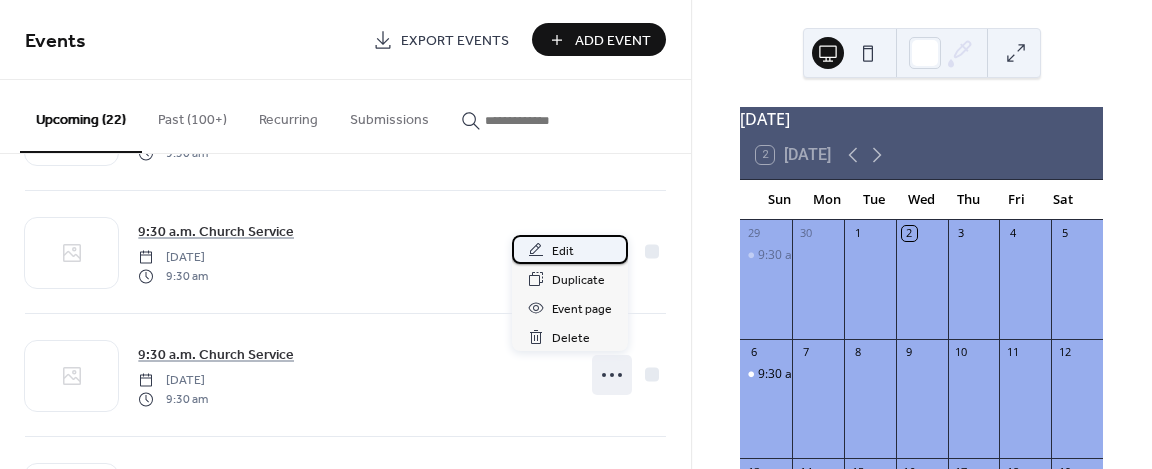 click on "Edit" at bounding box center (563, 251) 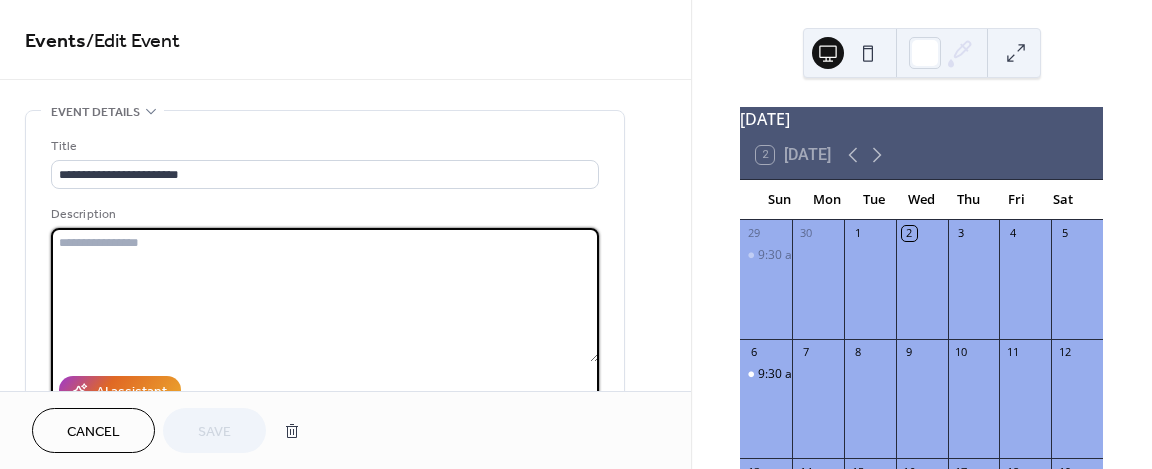 click at bounding box center [325, 295] 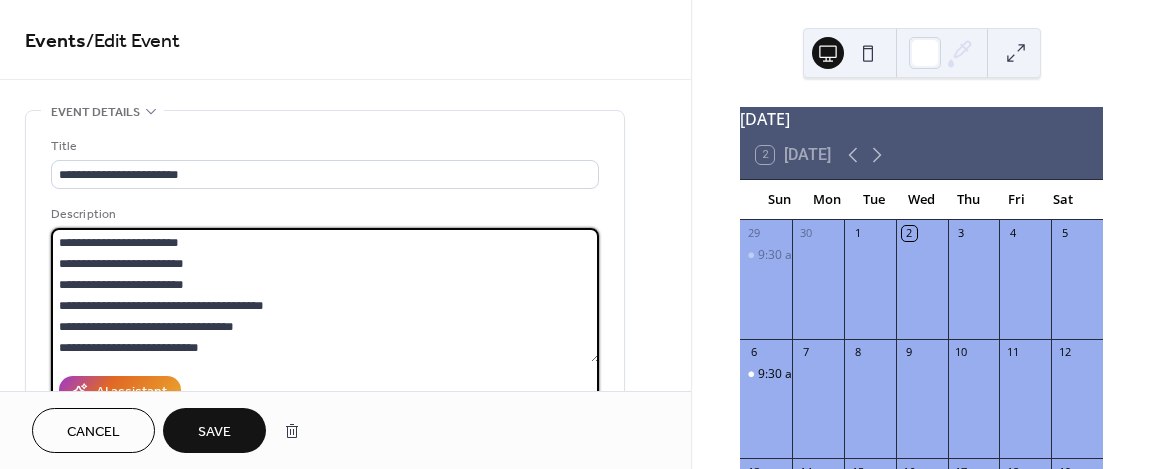 scroll, scrollTop: 81, scrollLeft: 0, axis: vertical 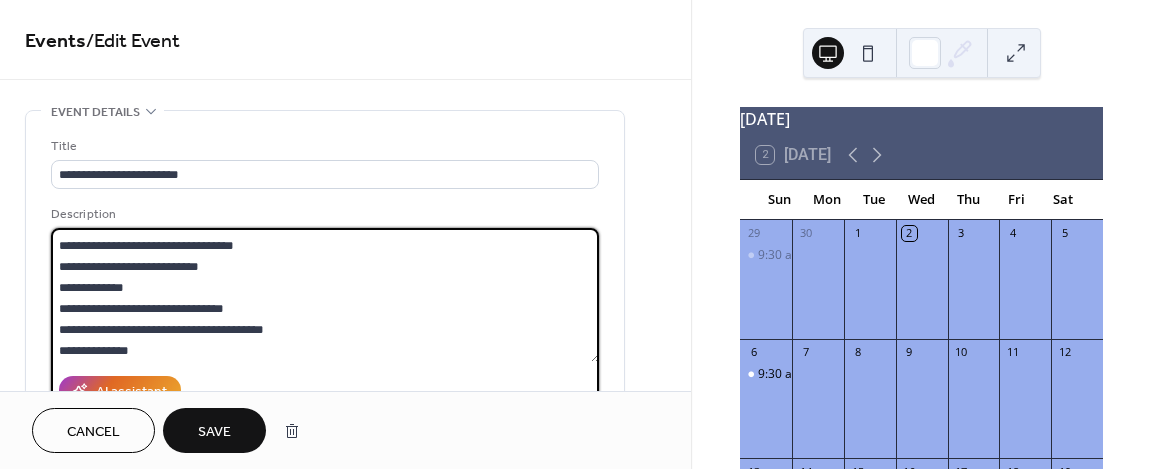 type on "**********" 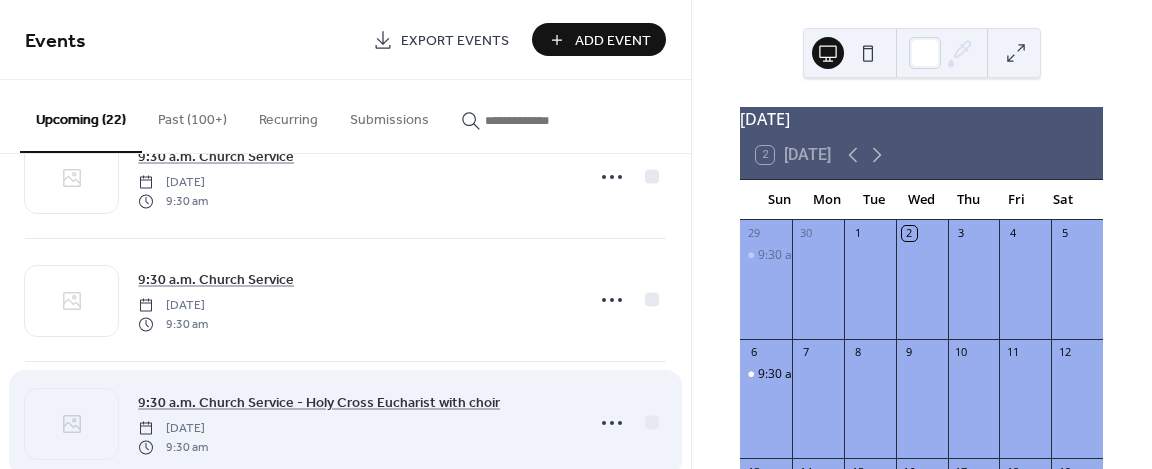 scroll, scrollTop: 1300, scrollLeft: 0, axis: vertical 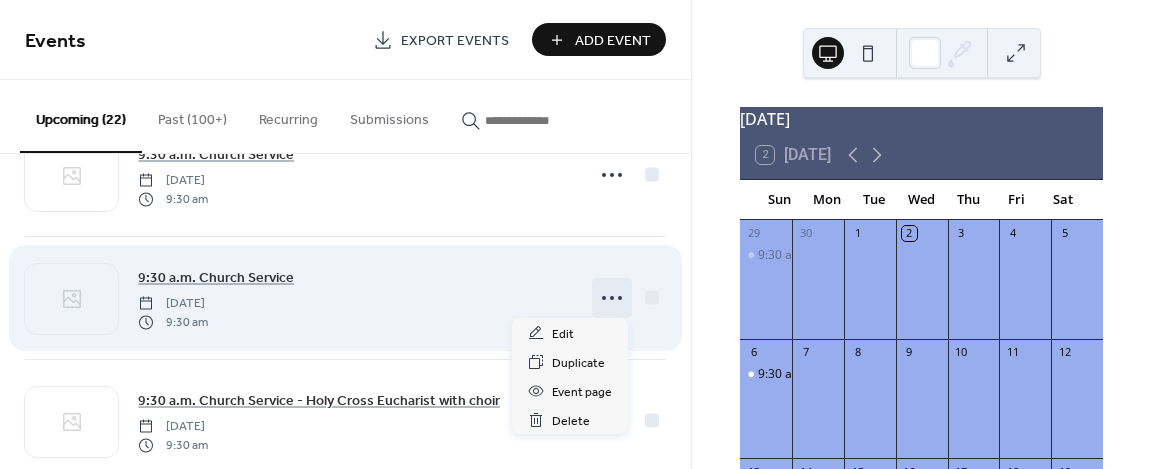 click 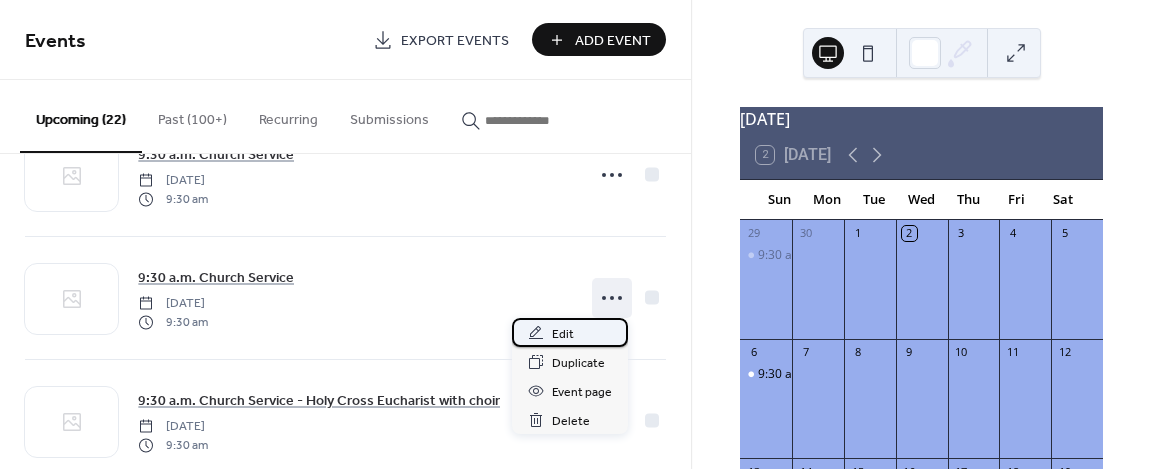 click on "Edit" at bounding box center [563, 334] 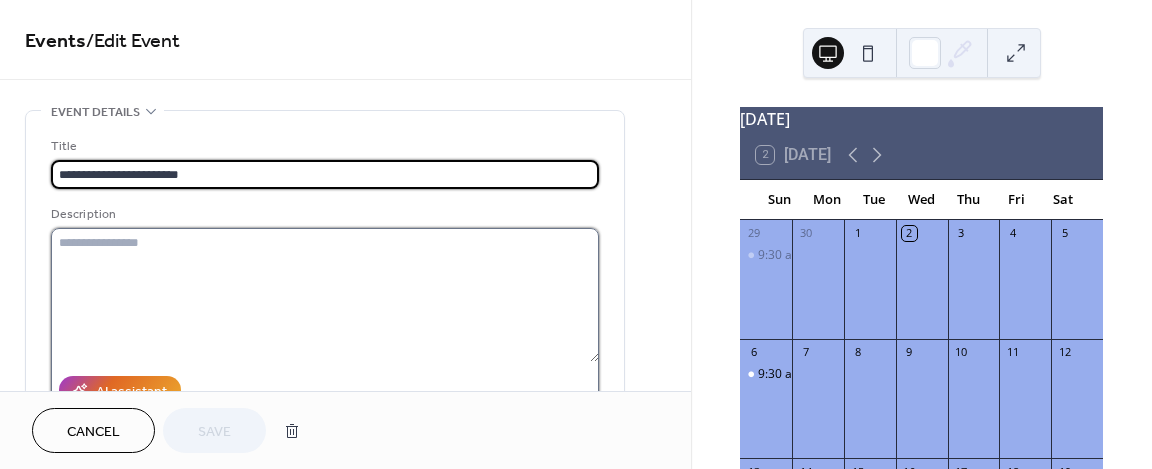click at bounding box center (325, 295) 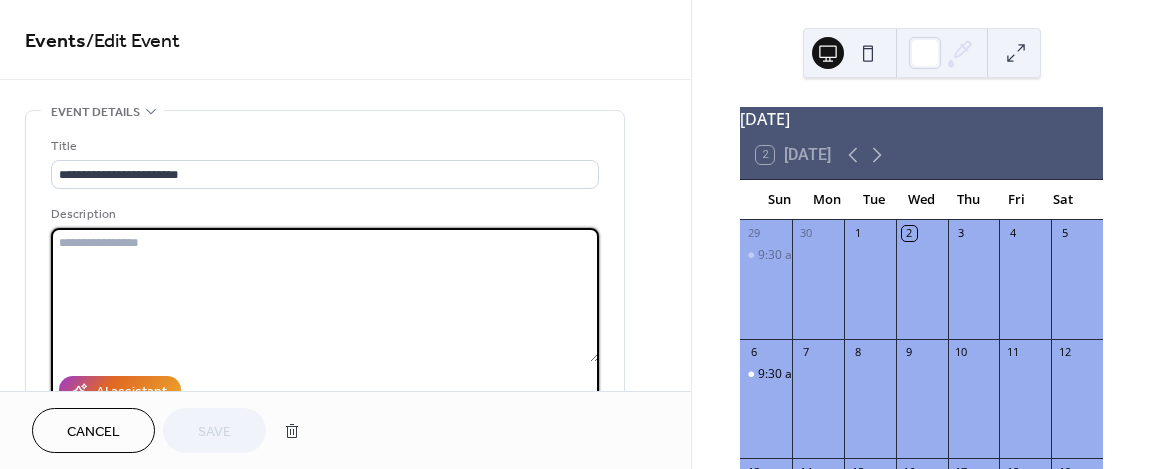 click at bounding box center [325, 295] 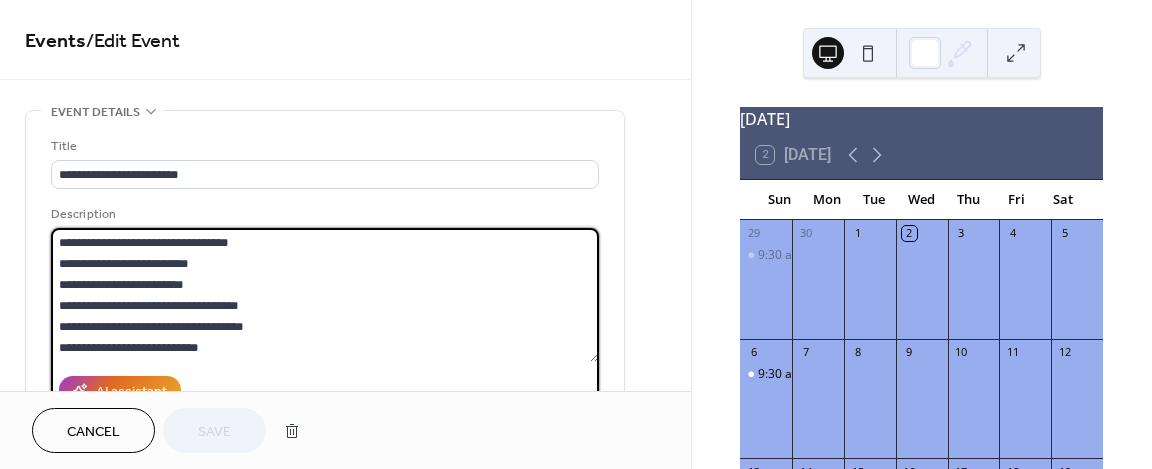 scroll, scrollTop: 81, scrollLeft: 0, axis: vertical 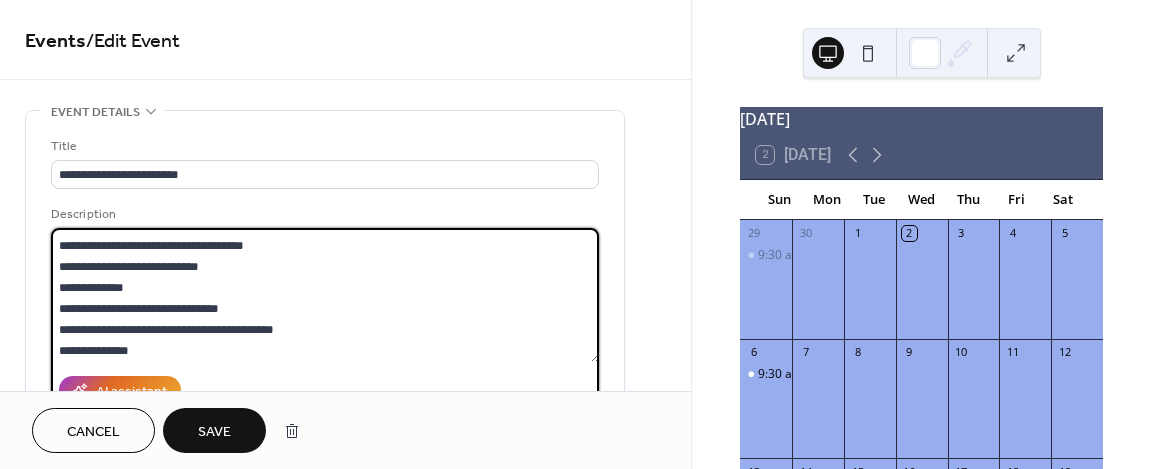 type on "**********" 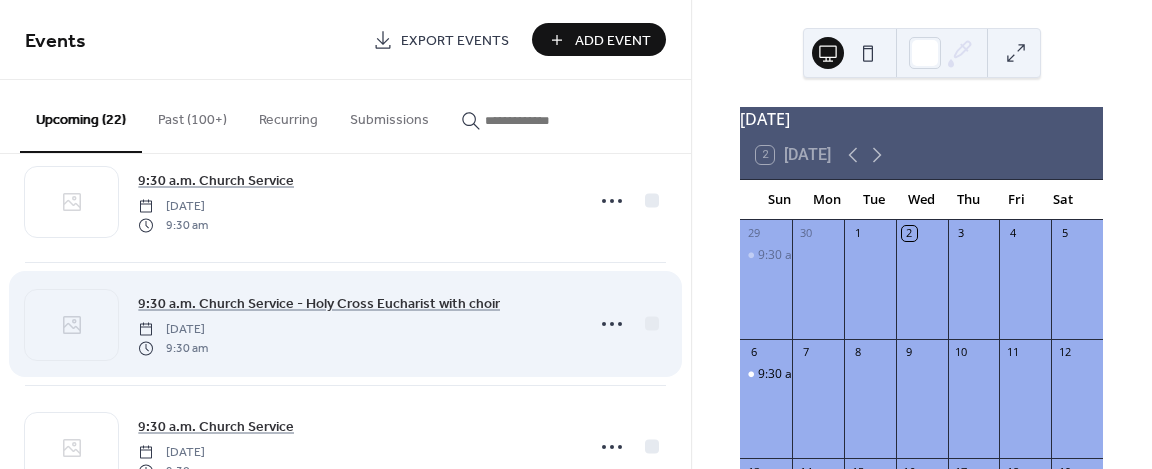 scroll, scrollTop: 1400, scrollLeft: 0, axis: vertical 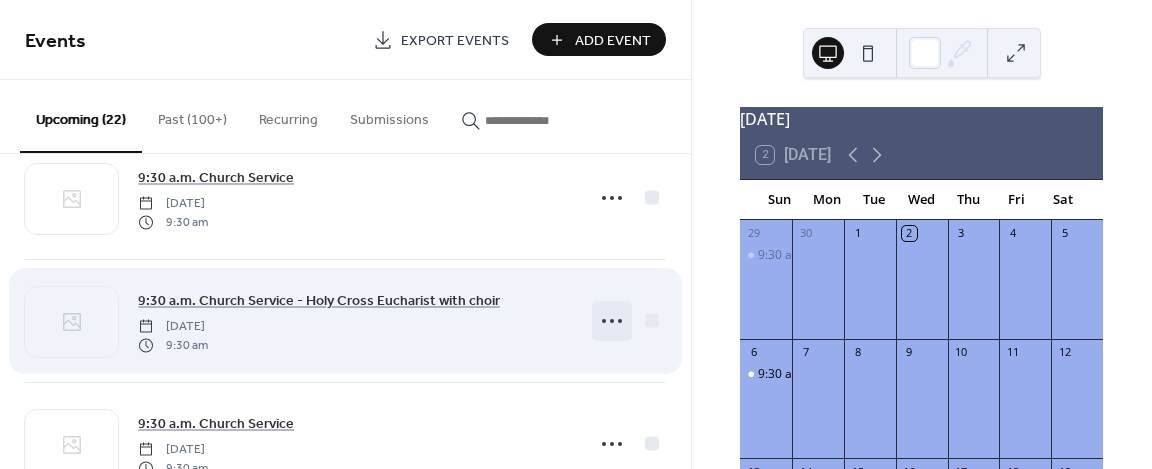 click 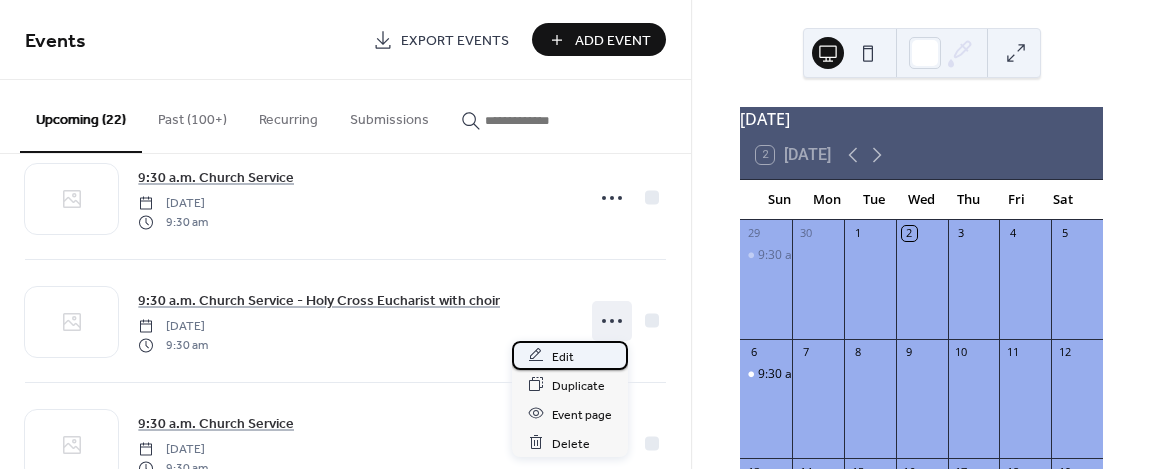 click on "Edit" at bounding box center (563, 356) 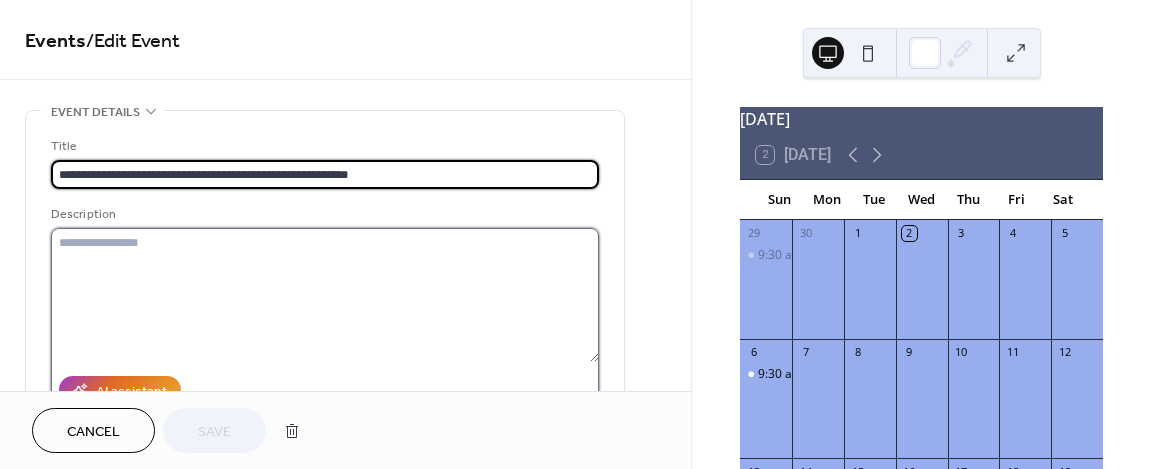 click at bounding box center [325, 295] 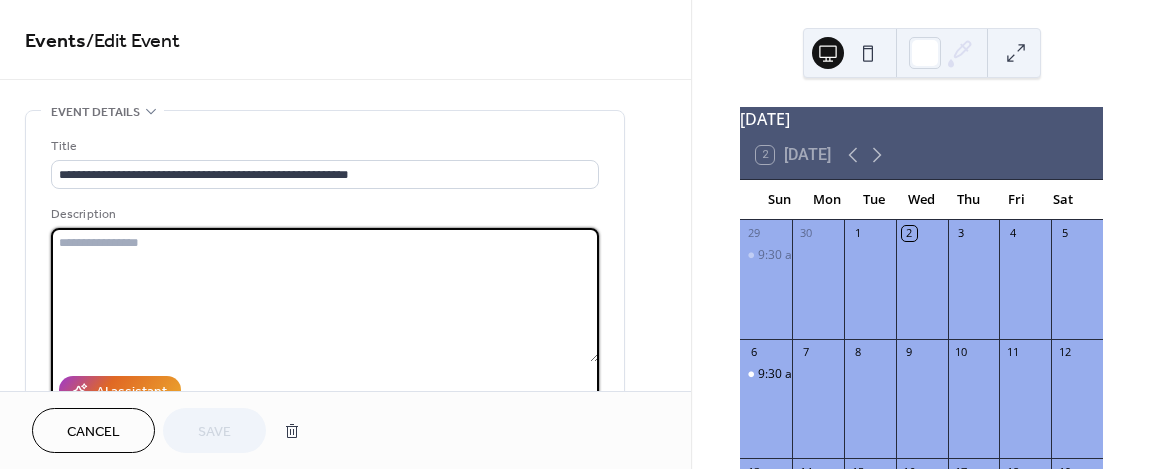 click at bounding box center [325, 295] 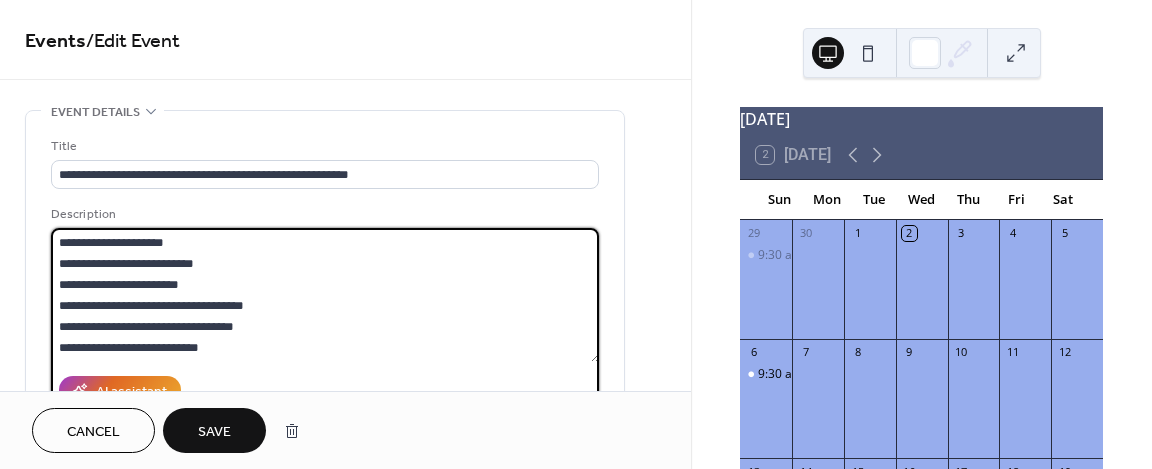 scroll, scrollTop: 81, scrollLeft: 0, axis: vertical 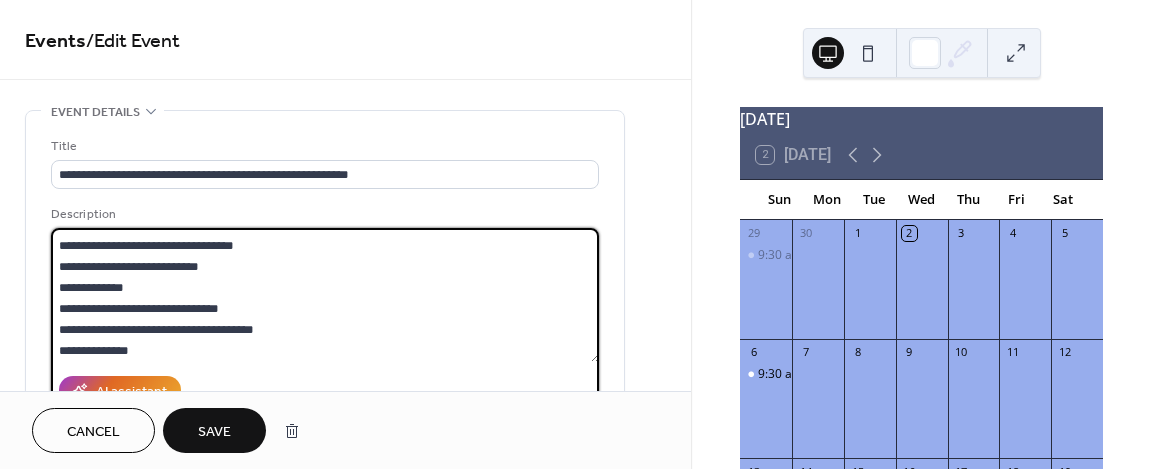 type on "**********" 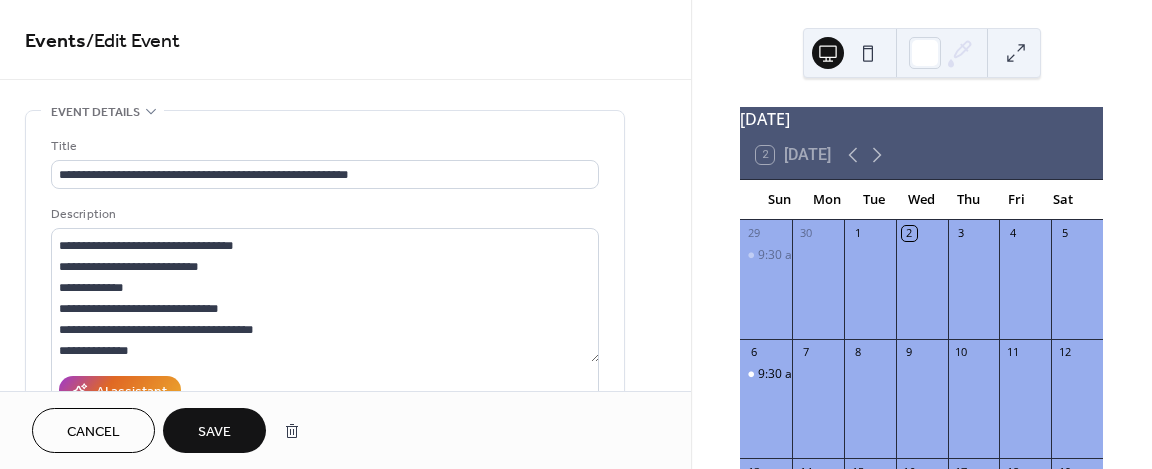 click on "Save" at bounding box center [214, 430] 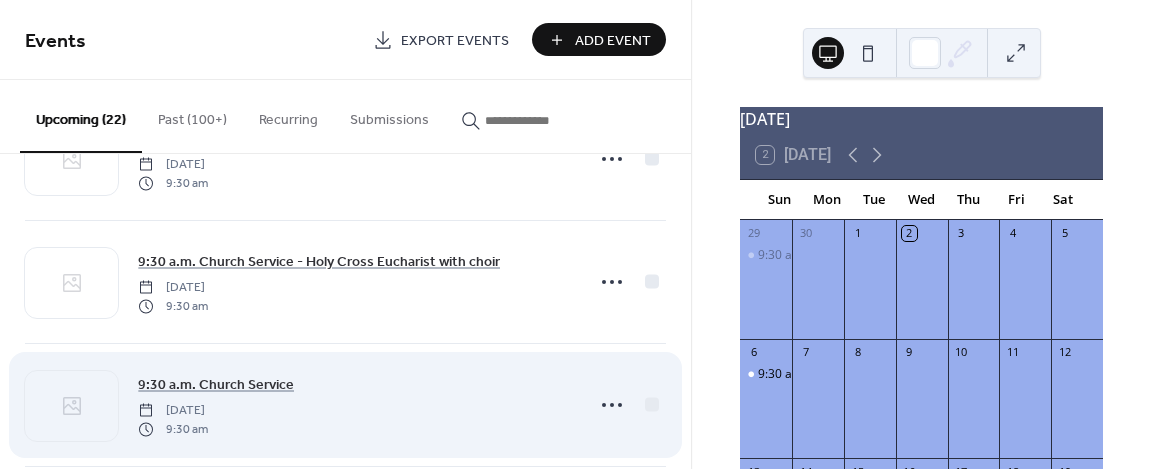 scroll, scrollTop: 1500, scrollLeft: 0, axis: vertical 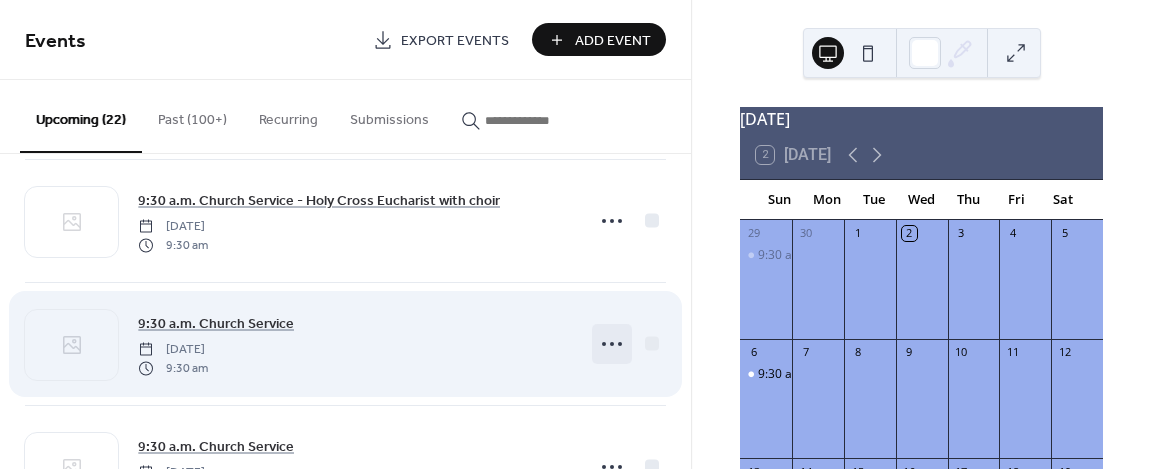 click 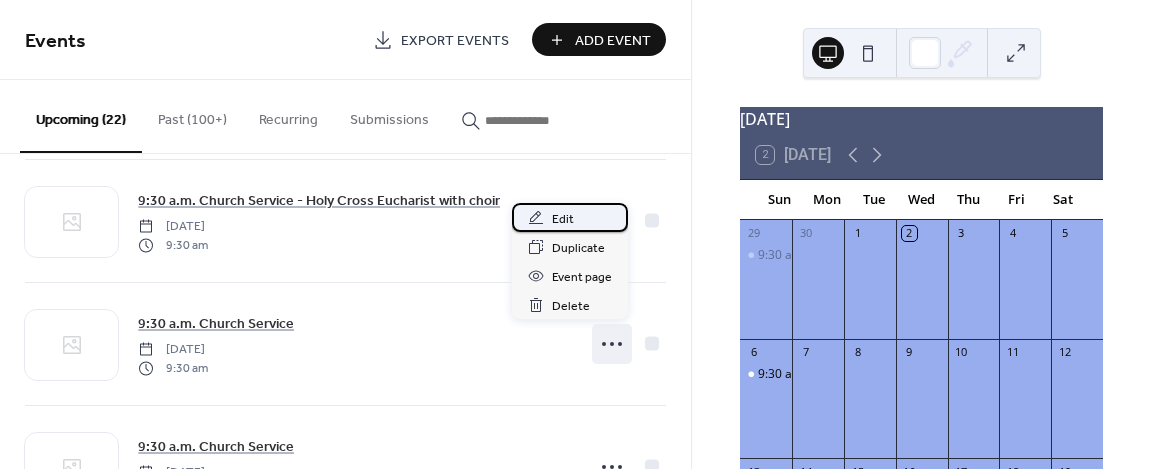 click on "Edit" at bounding box center [563, 219] 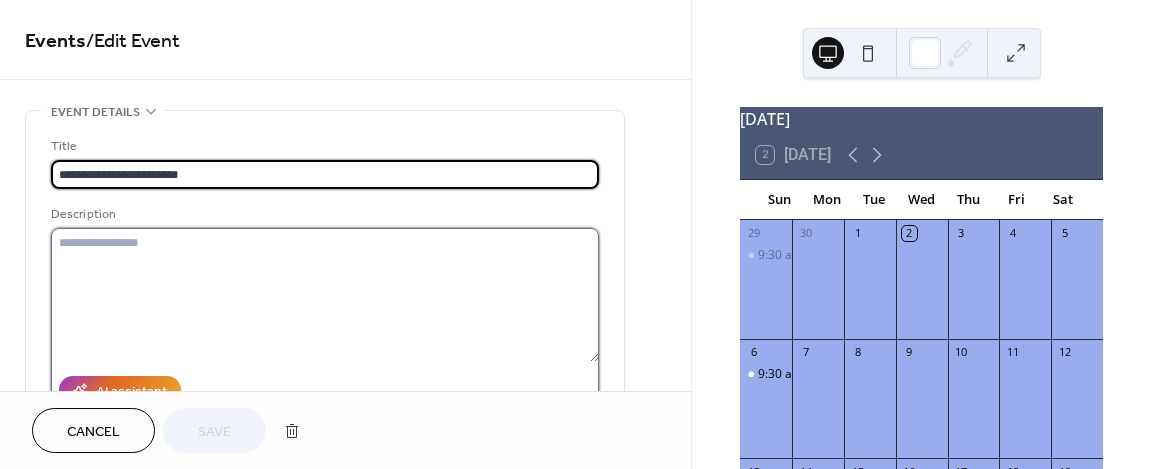 click at bounding box center [325, 295] 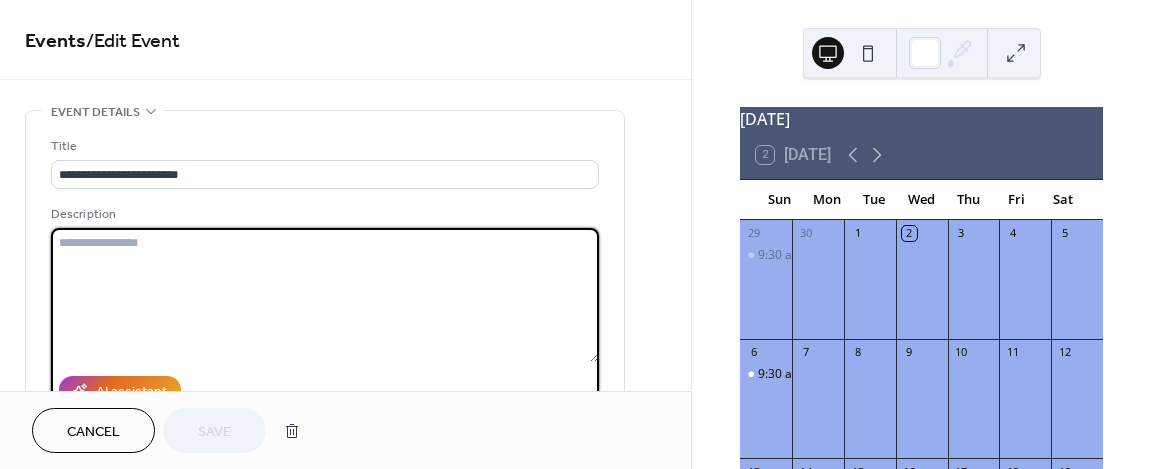 click at bounding box center (325, 295) 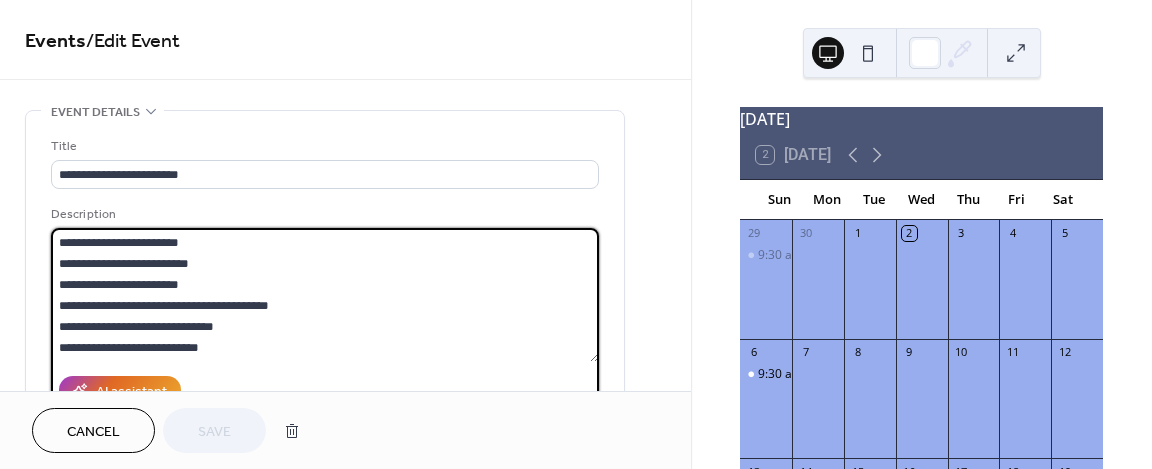 scroll, scrollTop: 81, scrollLeft: 0, axis: vertical 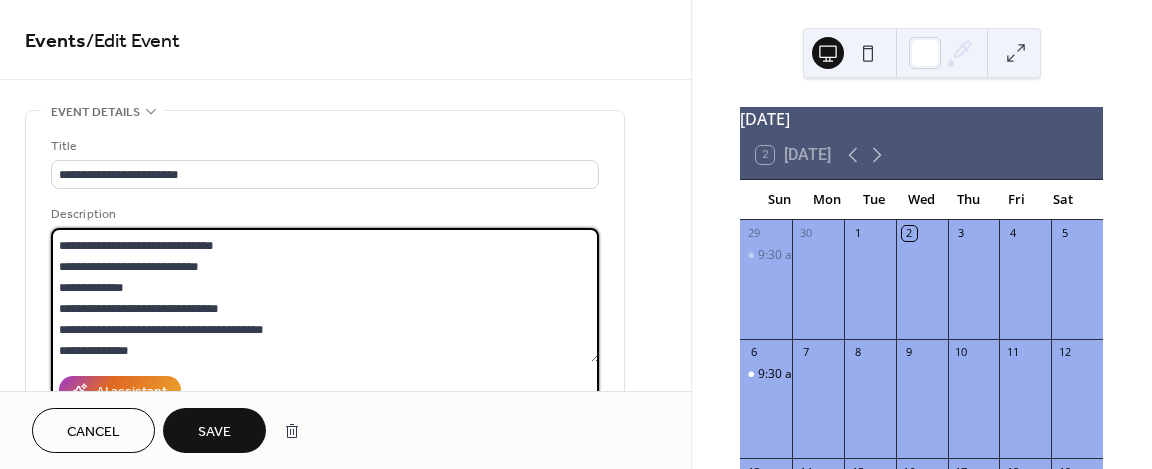 type on "**********" 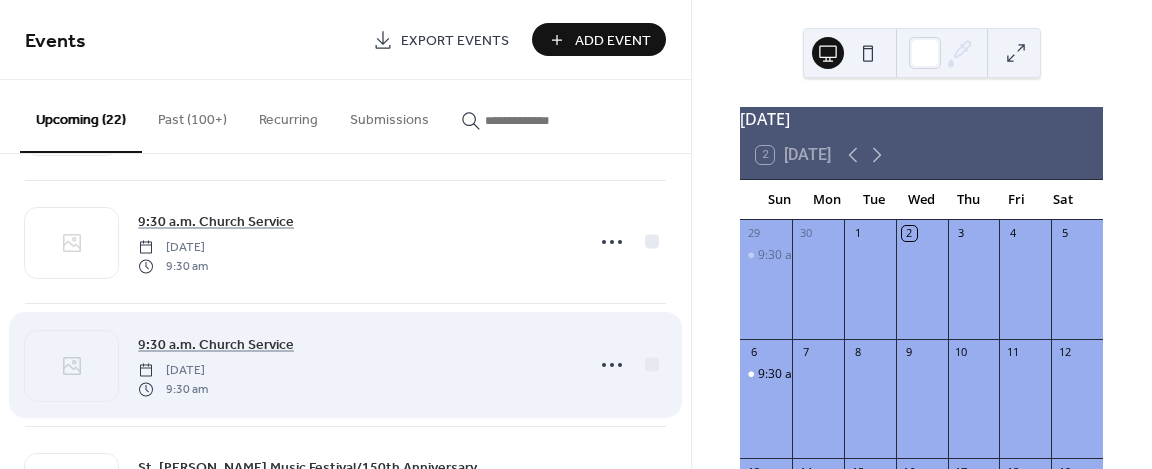 scroll, scrollTop: 1600, scrollLeft: 0, axis: vertical 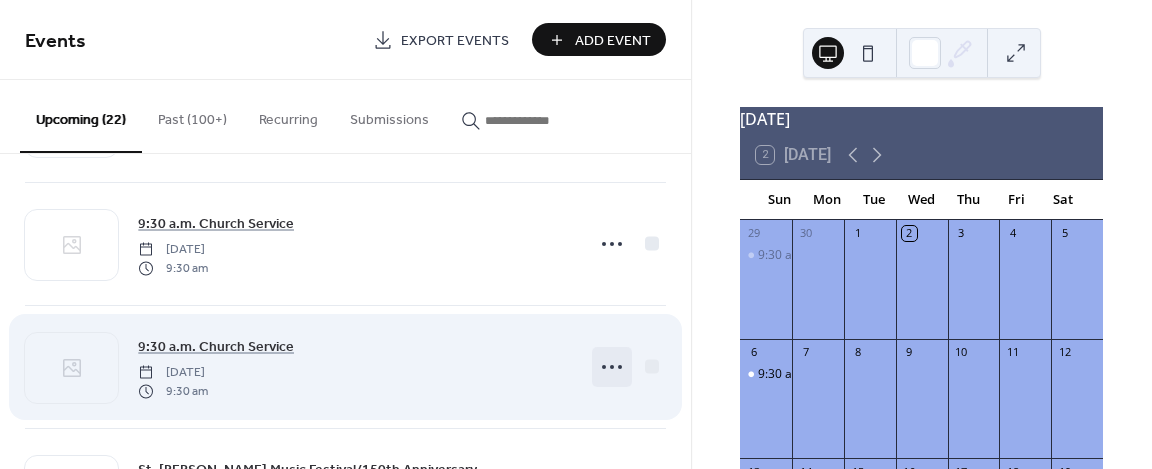 click 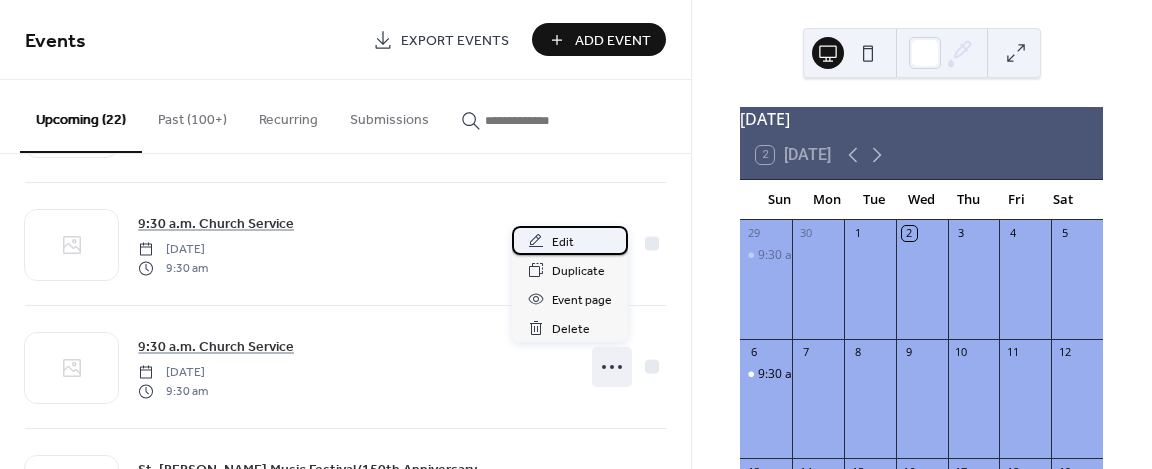 click on "Edit" at bounding box center [563, 242] 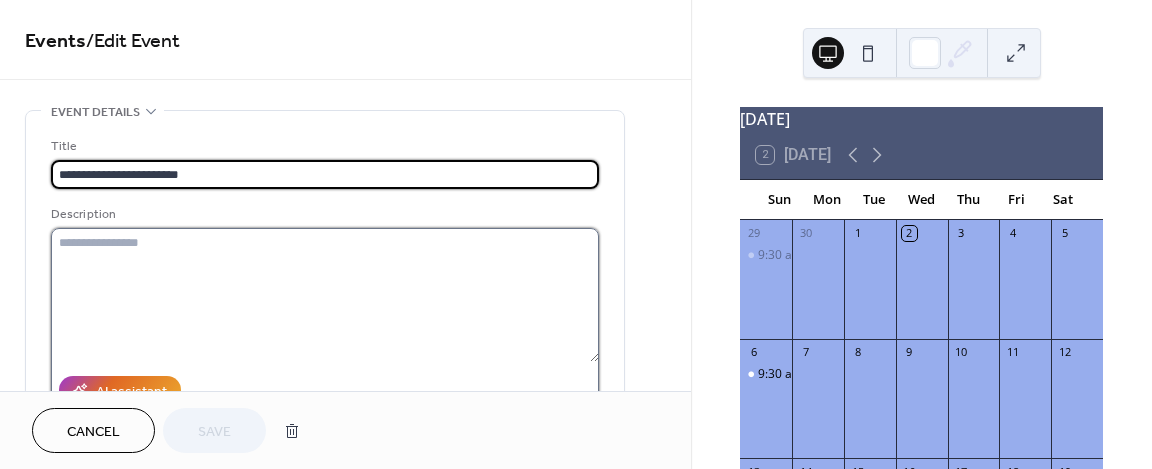 click at bounding box center [325, 295] 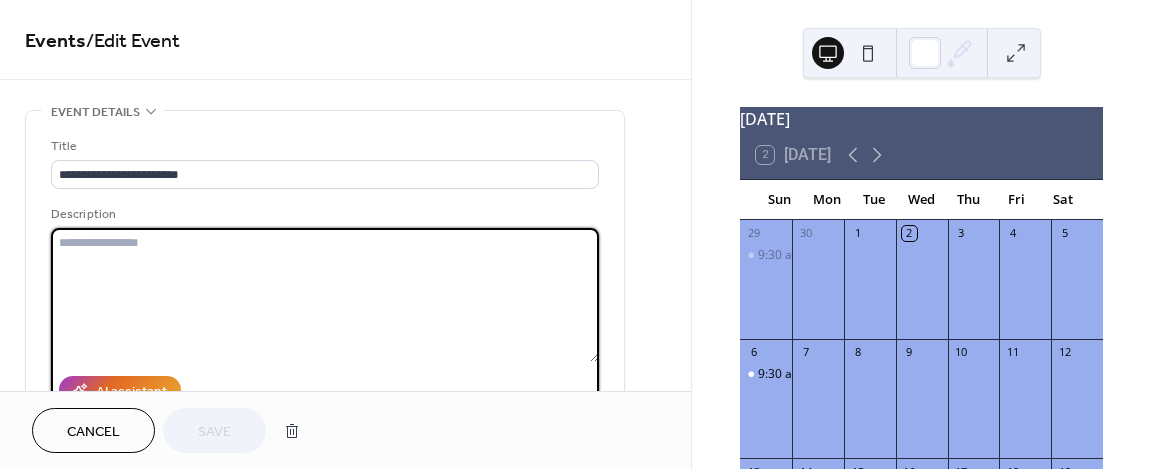 click at bounding box center [325, 295] 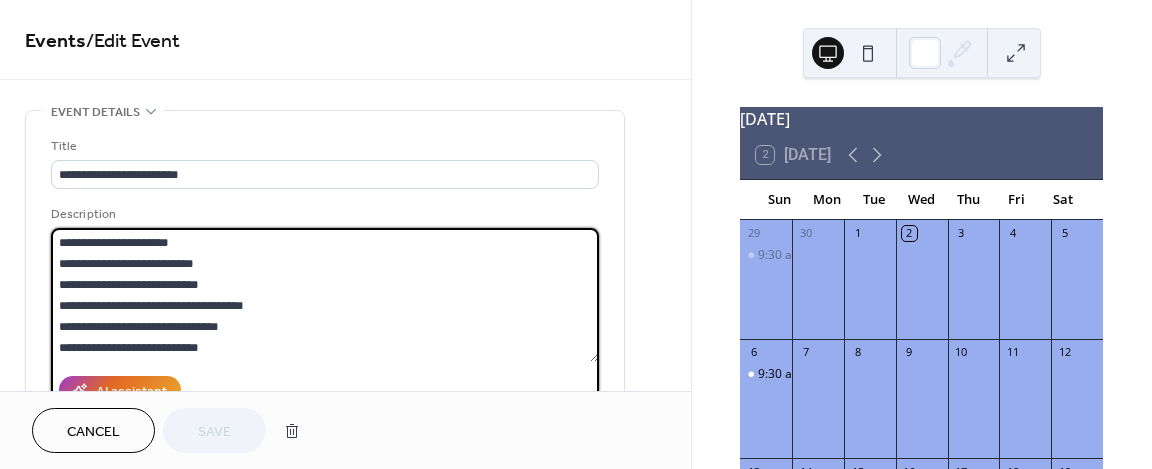 scroll, scrollTop: 81, scrollLeft: 0, axis: vertical 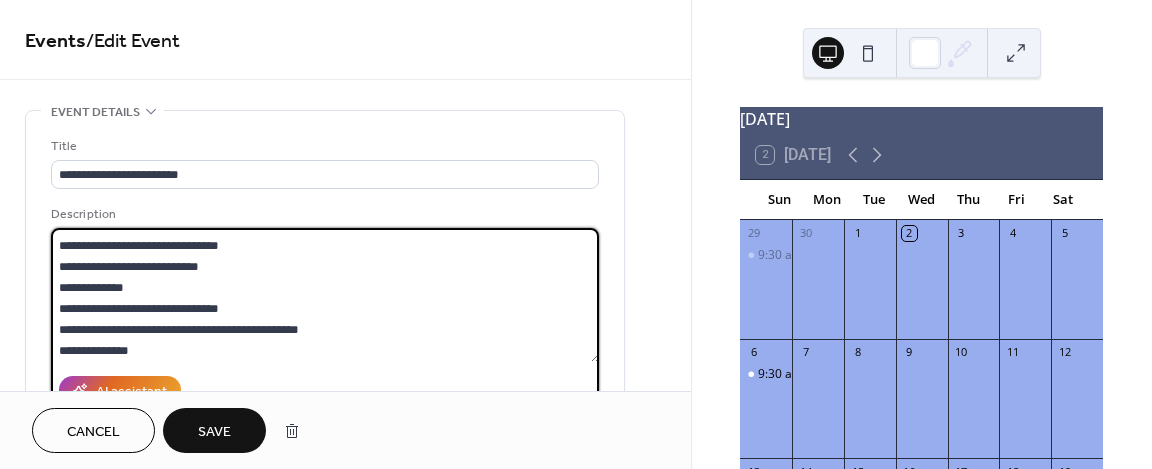 type on "**********" 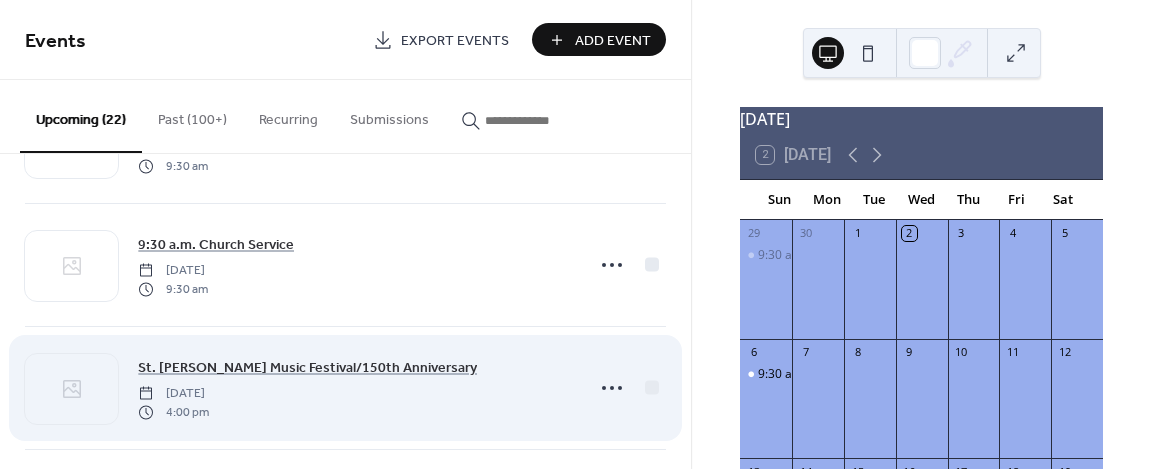 scroll, scrollTop: 1700, scrollLeft: 0, axis: vertical 